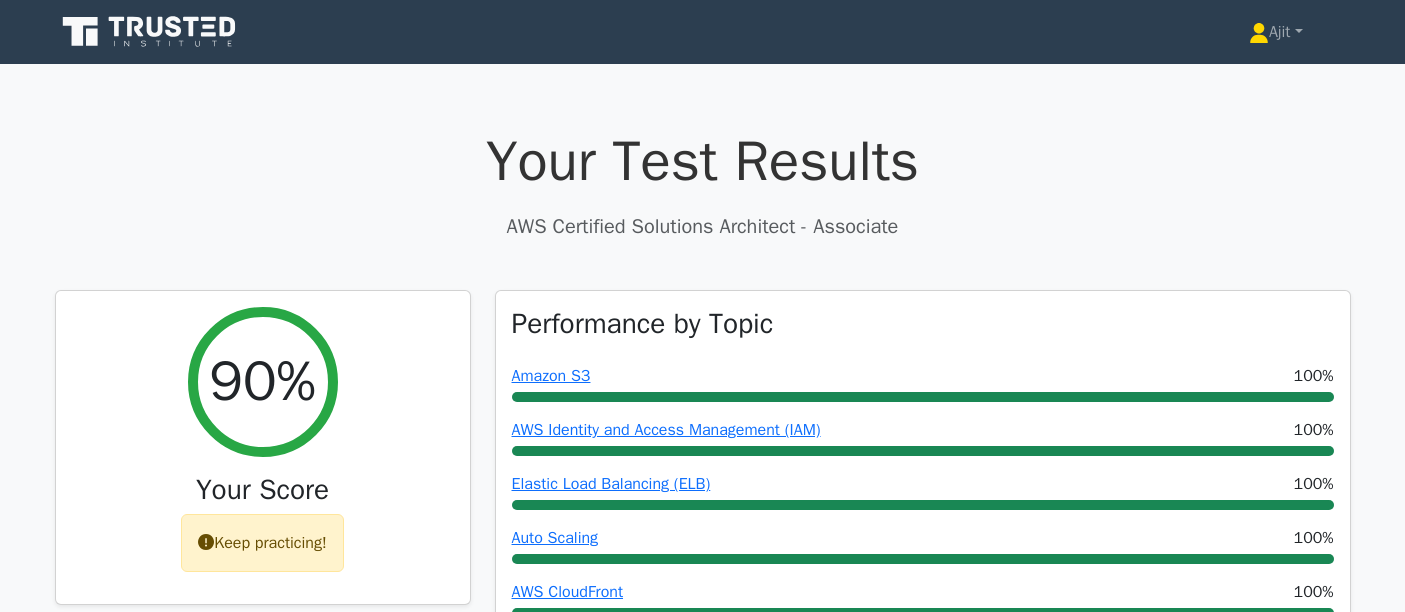 scroll, scrollTop: 3414, scrollLeft: 0, axis: vertical 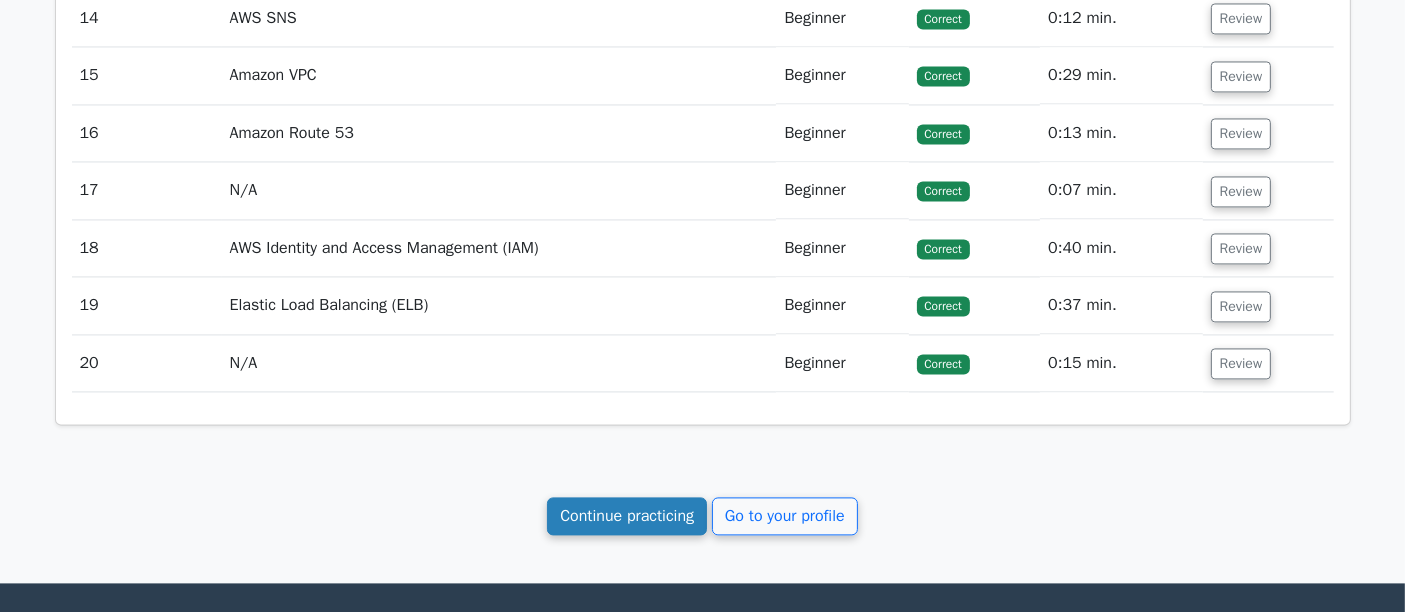 click on "Continue practicing" at bounding box center (627, 516) 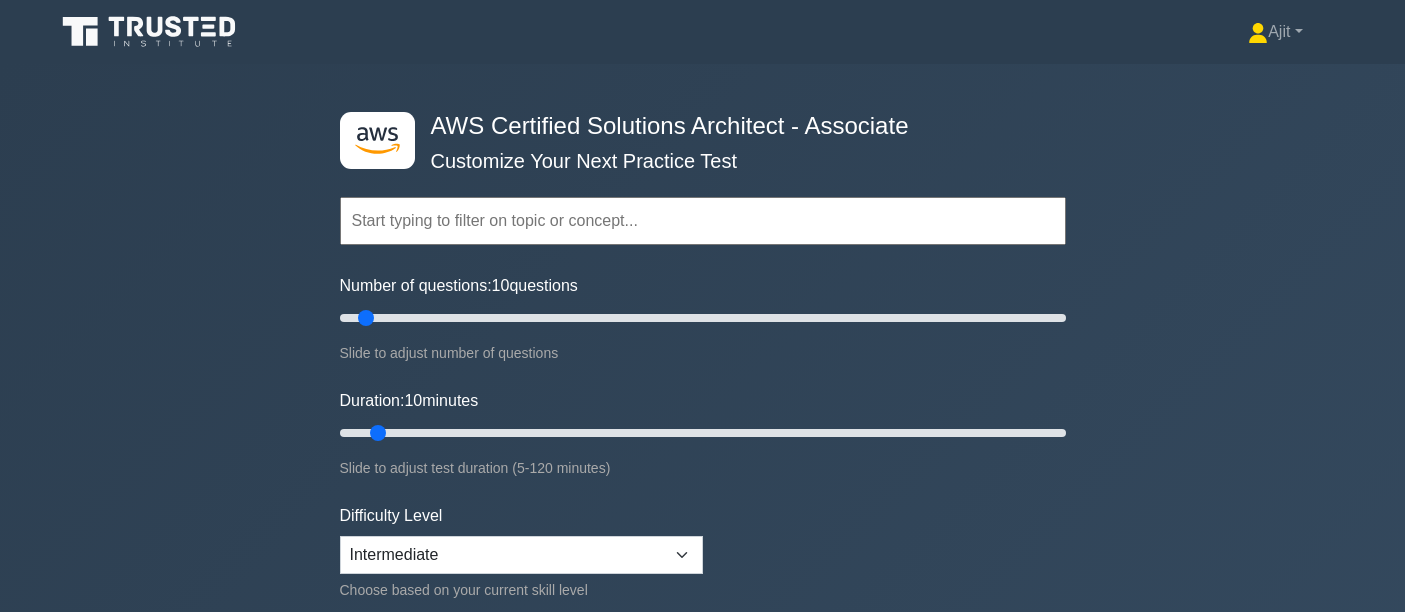 scroll, scrollTop: 0, scrollLeft: 0, axis: both 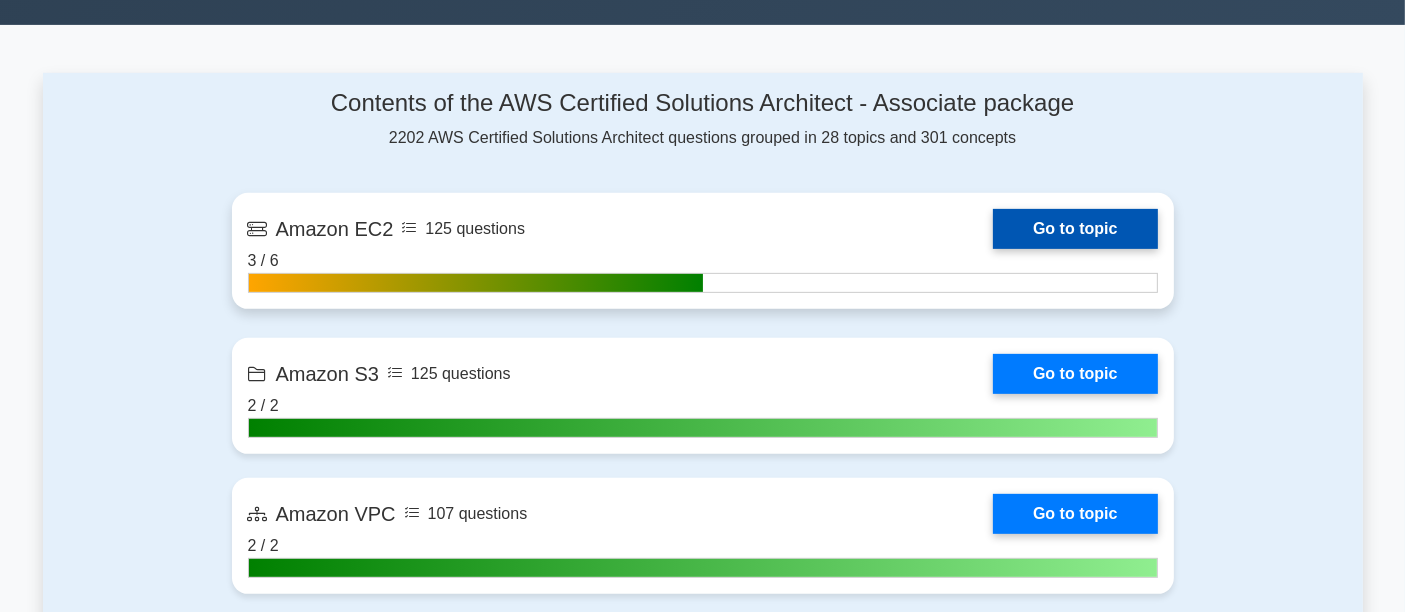 click on "Go to topic" at bounding box center (1075, 229) 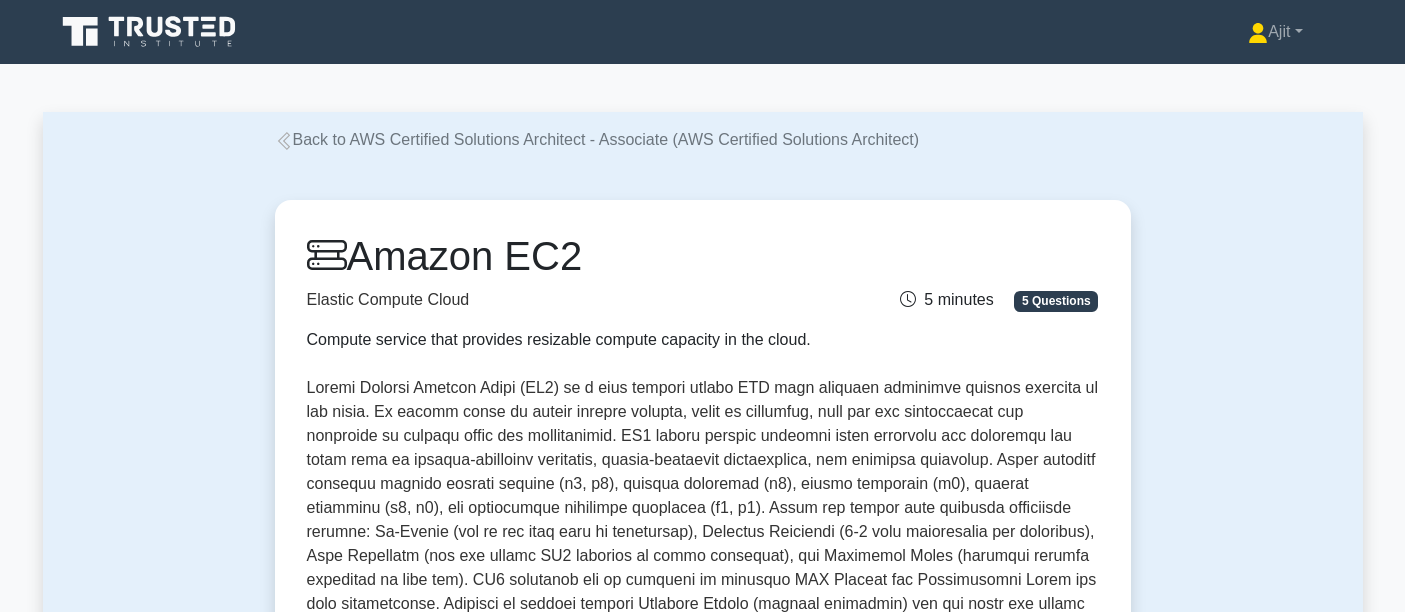 scroll, scrollTop: 0, scrollLeft: 0, axis: both 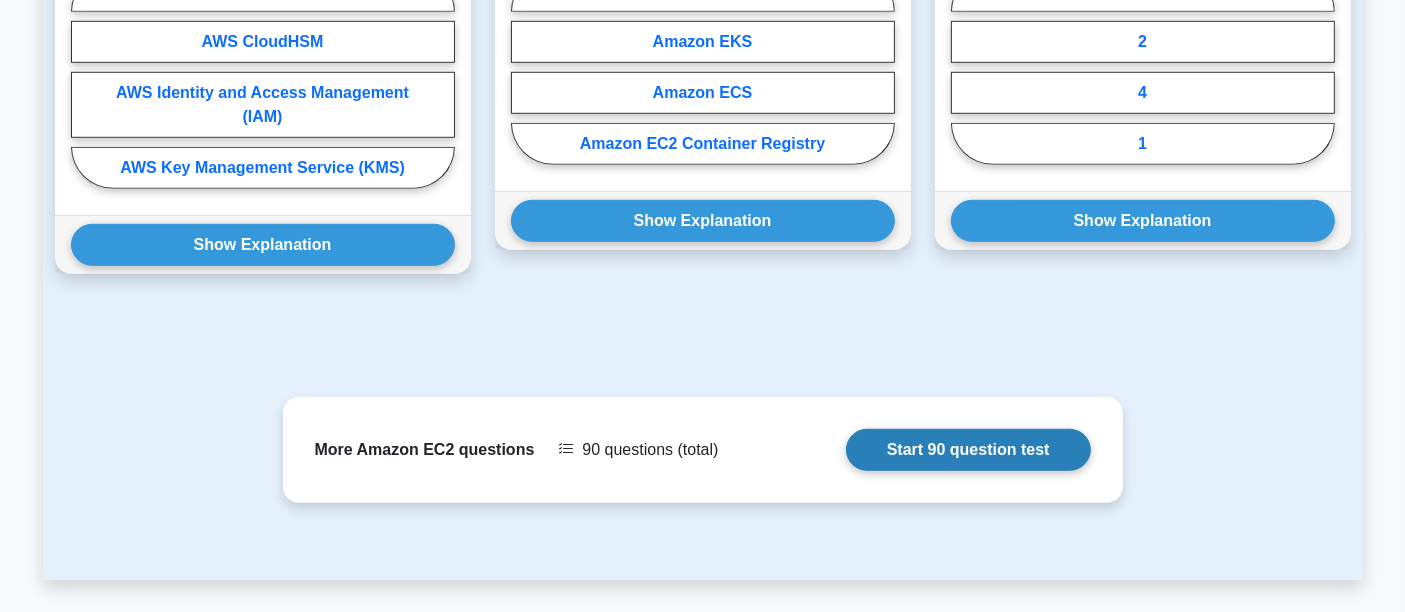 click on "Start 90 question test" at bounding box center [968, 450] 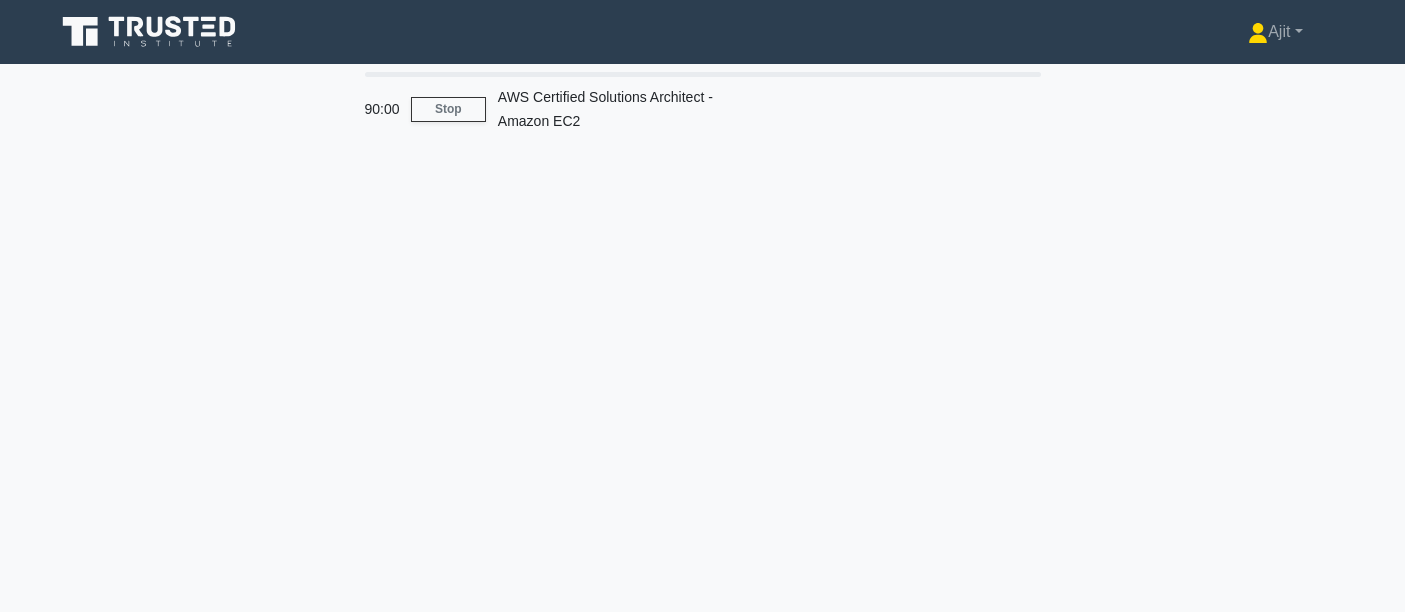 scroll, scrollTop: 0, scrollLeft: 0, axis: both 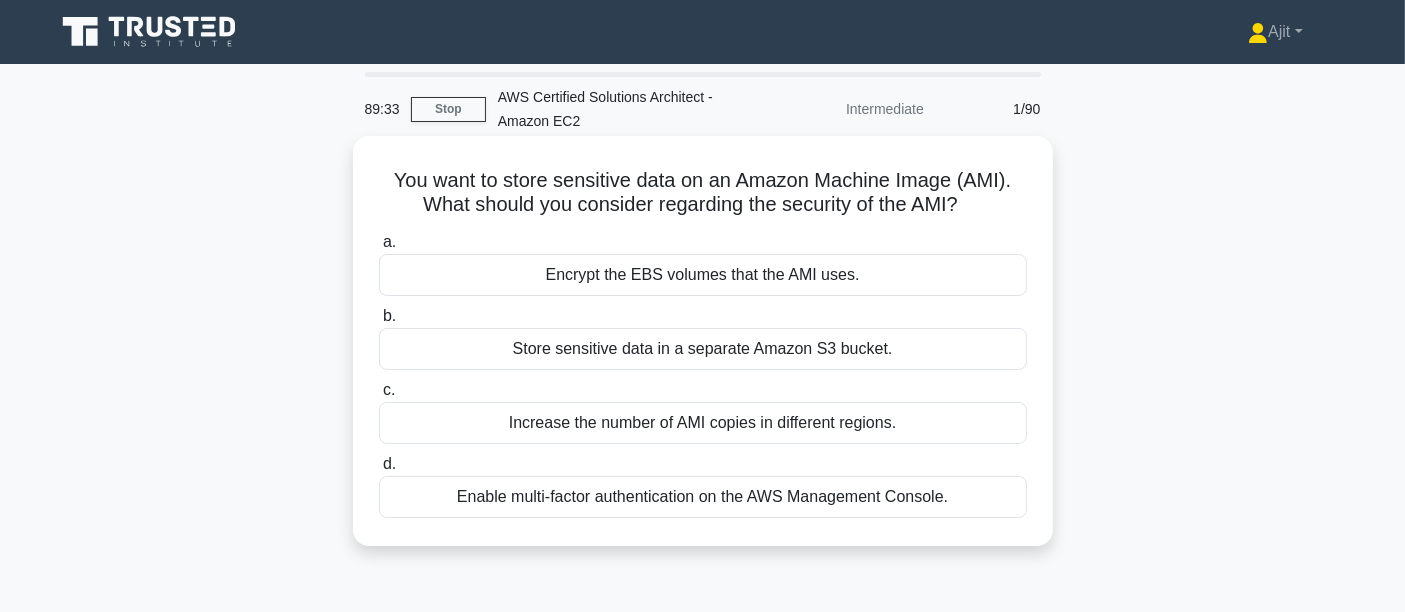click on "Encrypt the EBS volumes that the AMI uses." at bounding box center [703, 275] 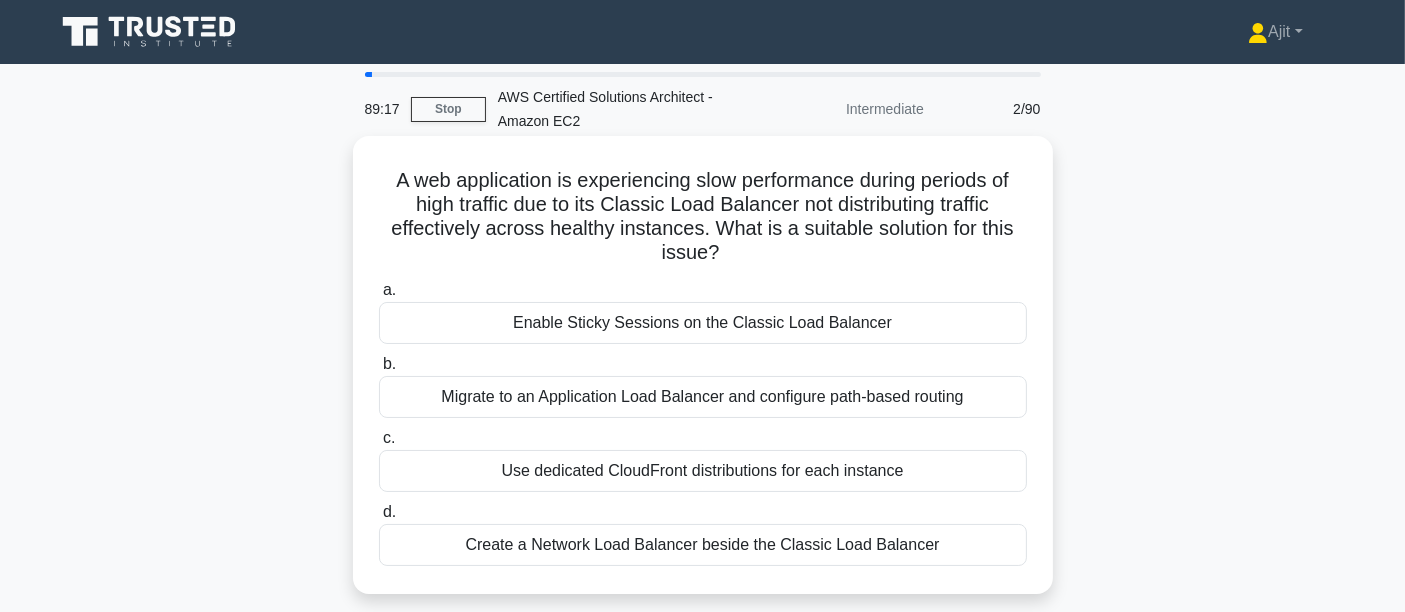 click on "Migrate to an Application Load Balancer and configure path-based routing" at bounding box center (703, 397) 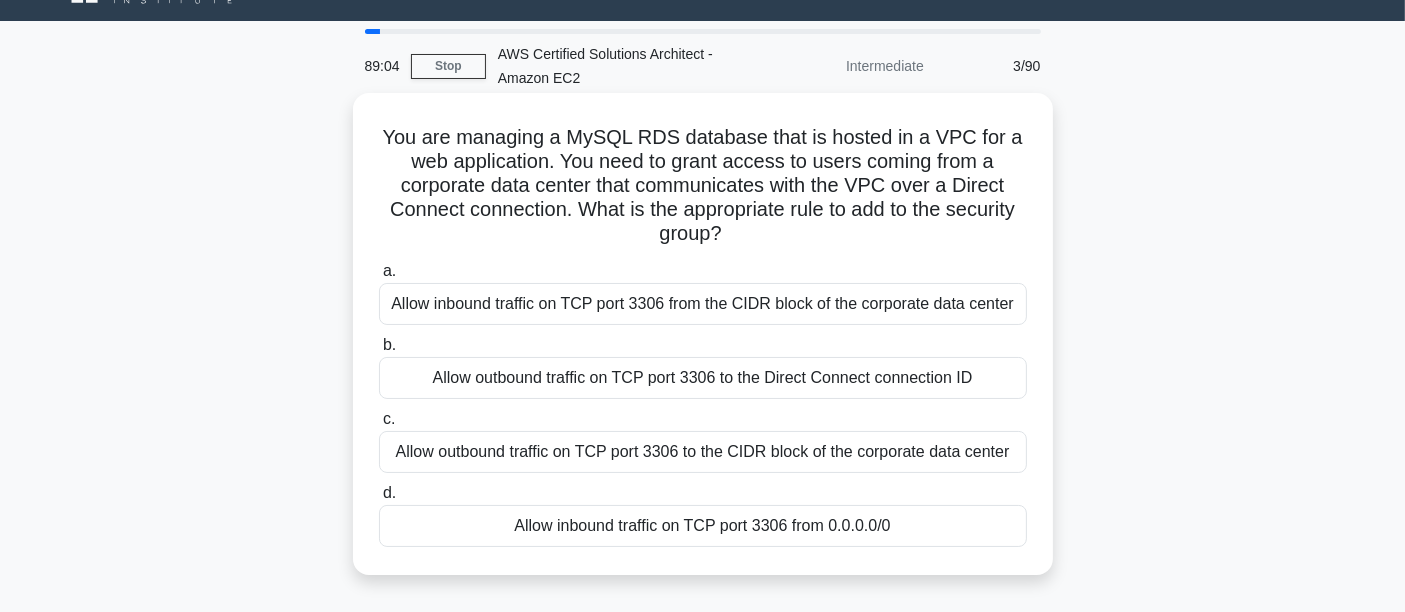 scroll, scrollTop: 111, scrollLeft: 0, axis: vertical 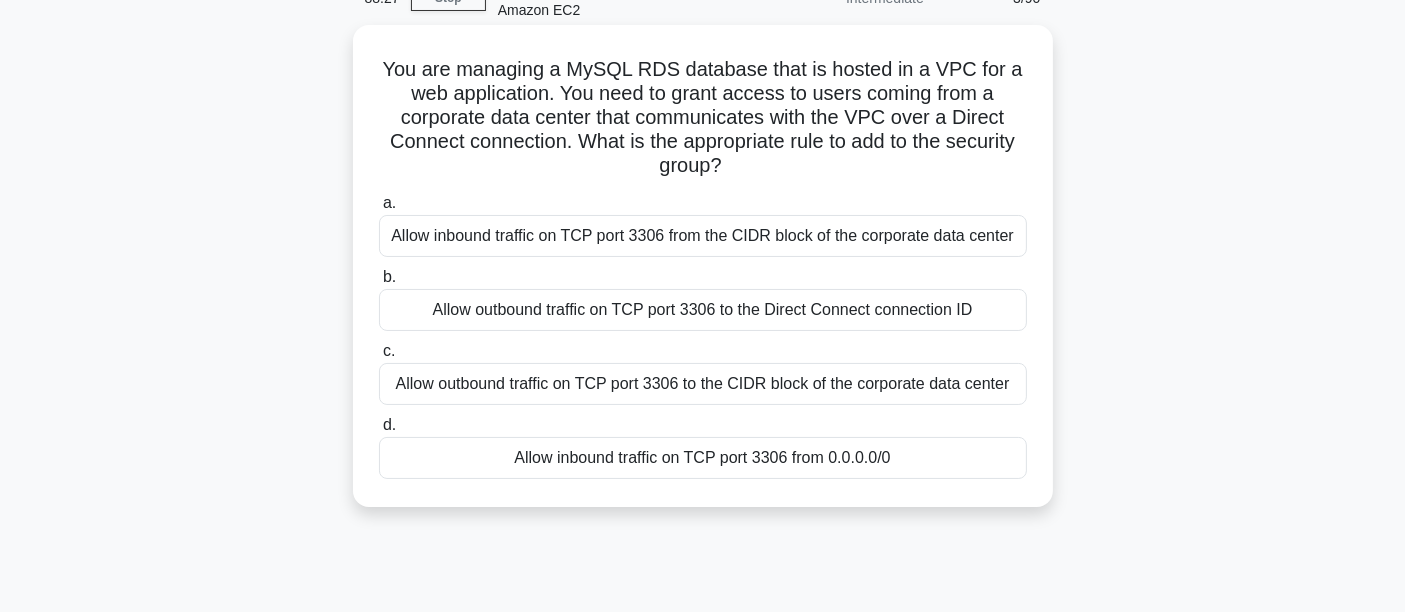 click on "Allow outbound traffic on TCP port 3306 to the Direct Connect connection ID" at bounding box center (703, 310) 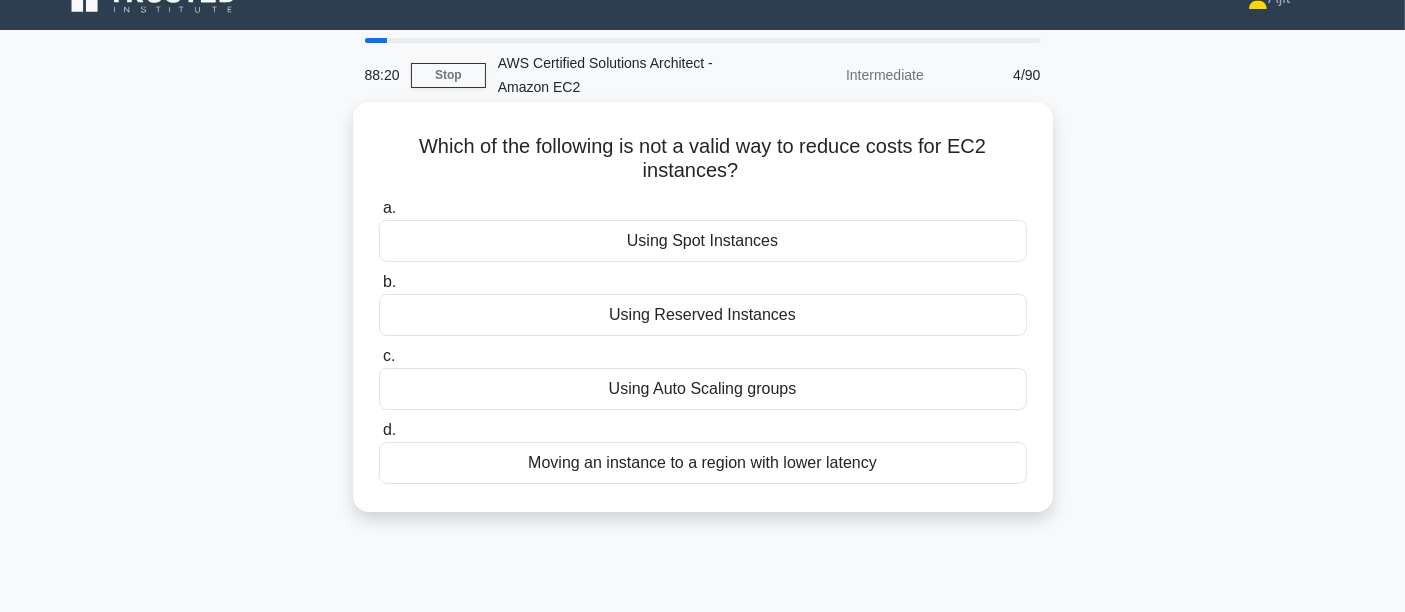 scroll, scrollTop: 0, scrollLeft: 0, axis: both 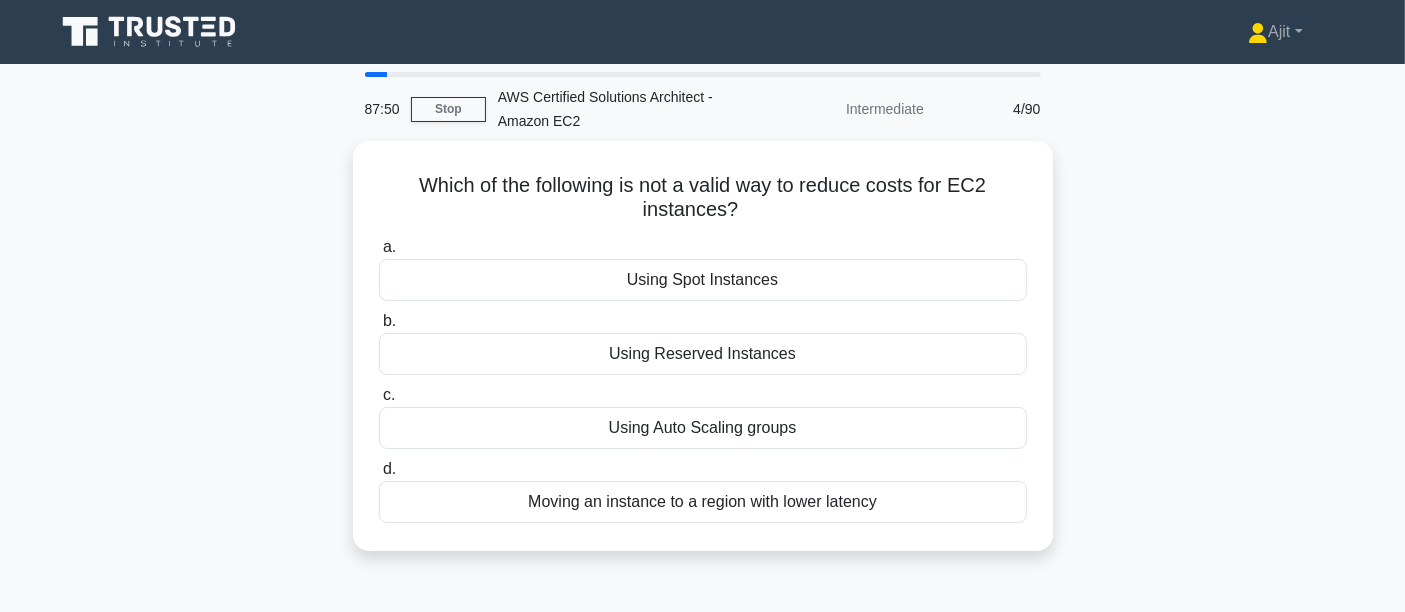 drag, startPoint x: 397, startPoint y: 174, endPoint x: 1016, endPoint y: 569, distance: 734.29285 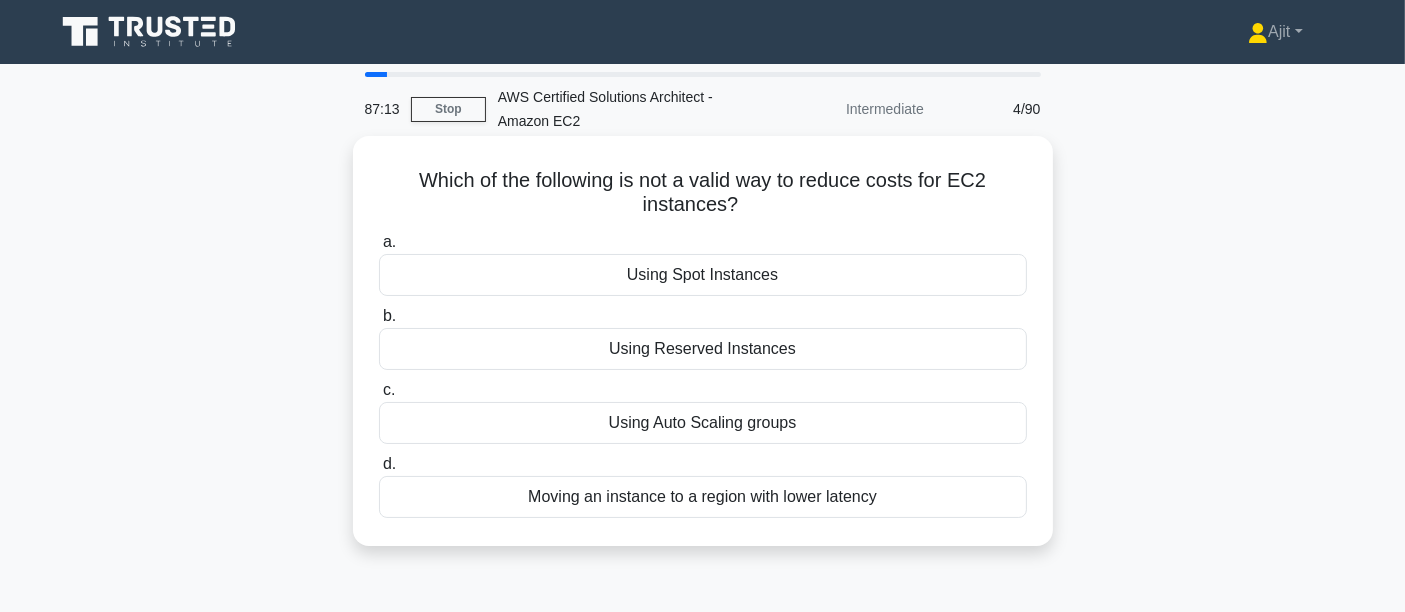 click on "Moving an instance to a region with lower latency" at bounding box center [703, 497] 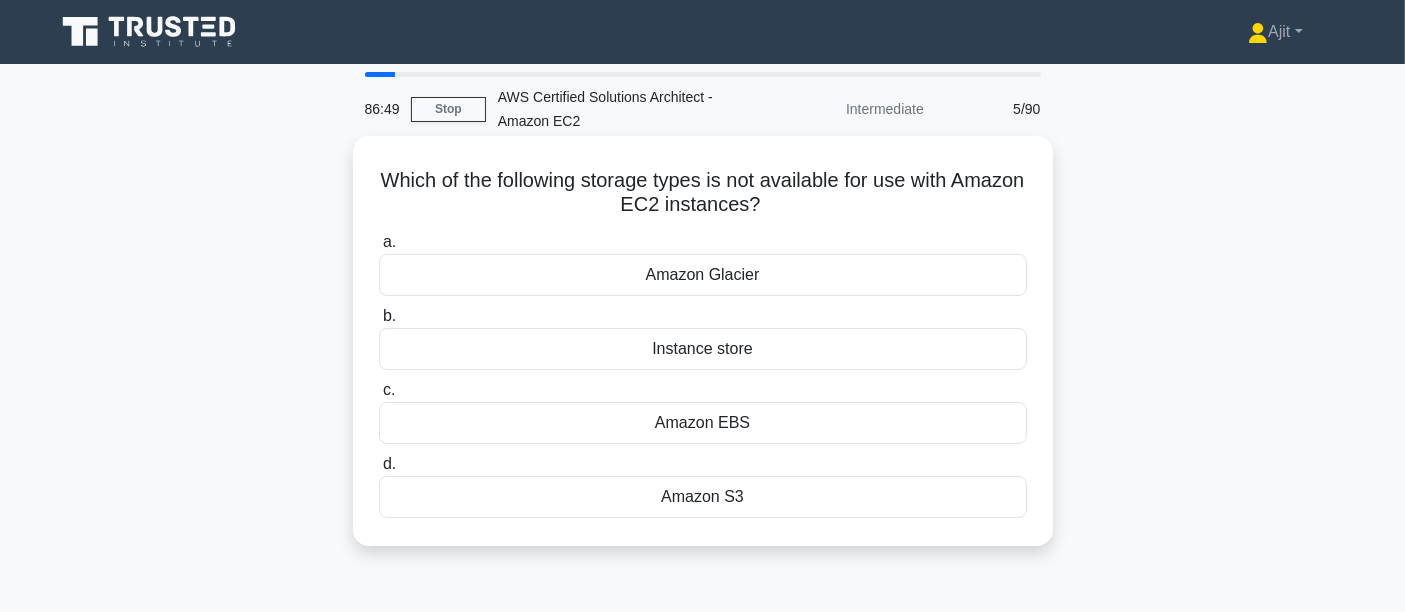 click on "Amazon Glacier" at bounding box center (703, 275) 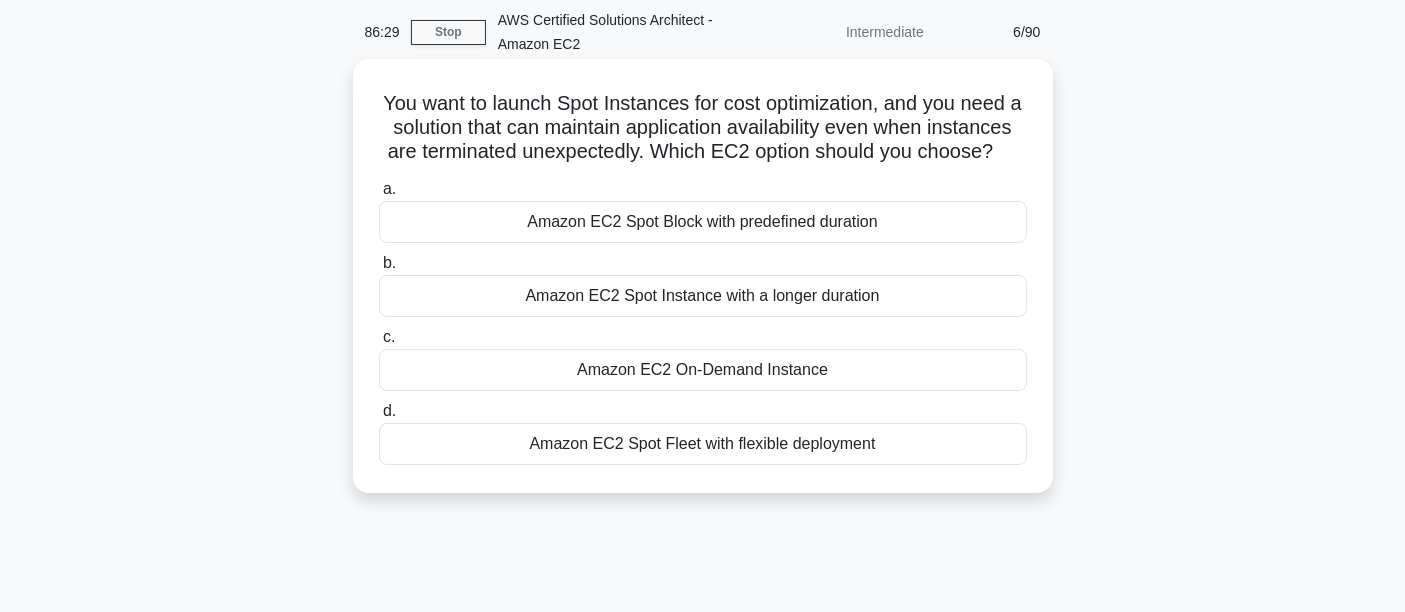 scroll, scrollTop: 111, scrollLeft: 0, axis: vertical 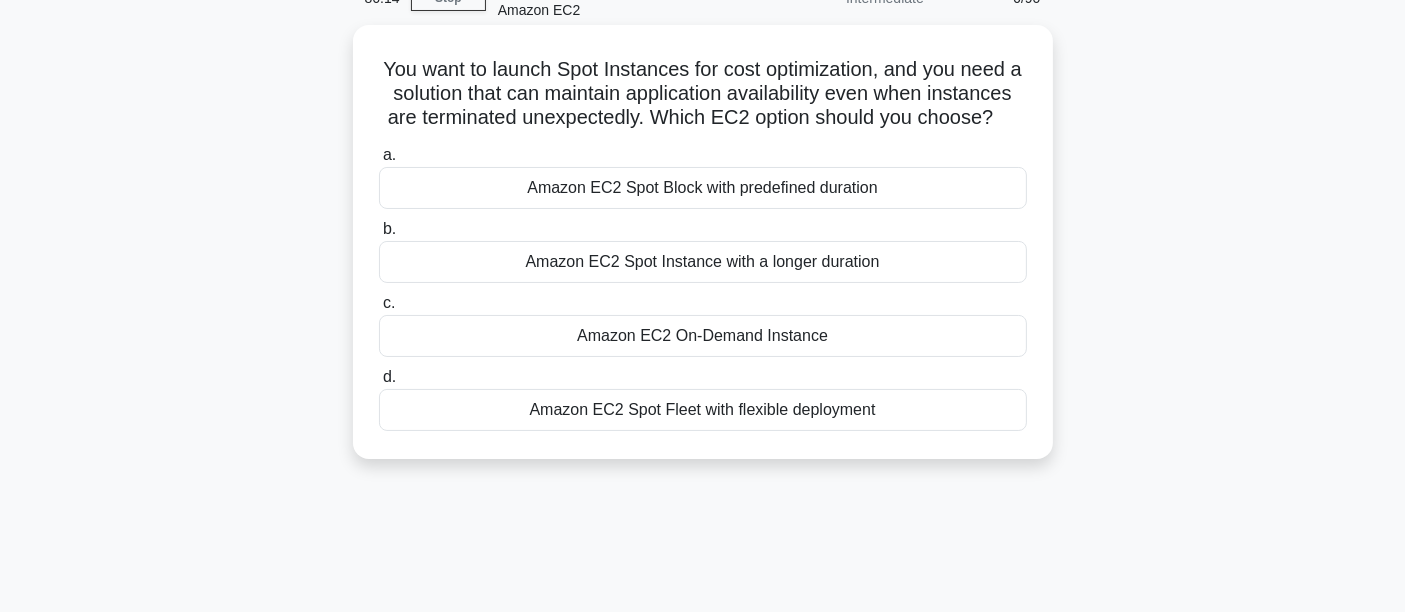 click on "Amazon EC2 Spot Fleet with flexible deployment" at bounding box center (703, 410) 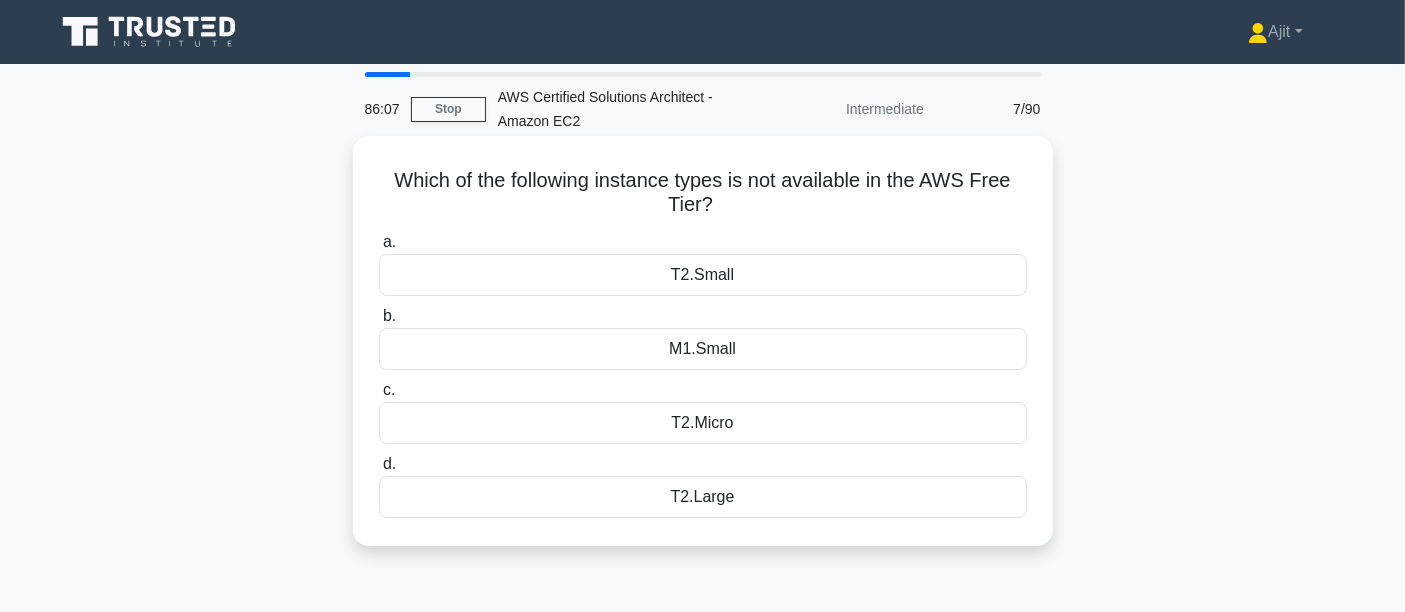 scroll, scrollTop: 111, scrollLeft: 0, axis: vertical 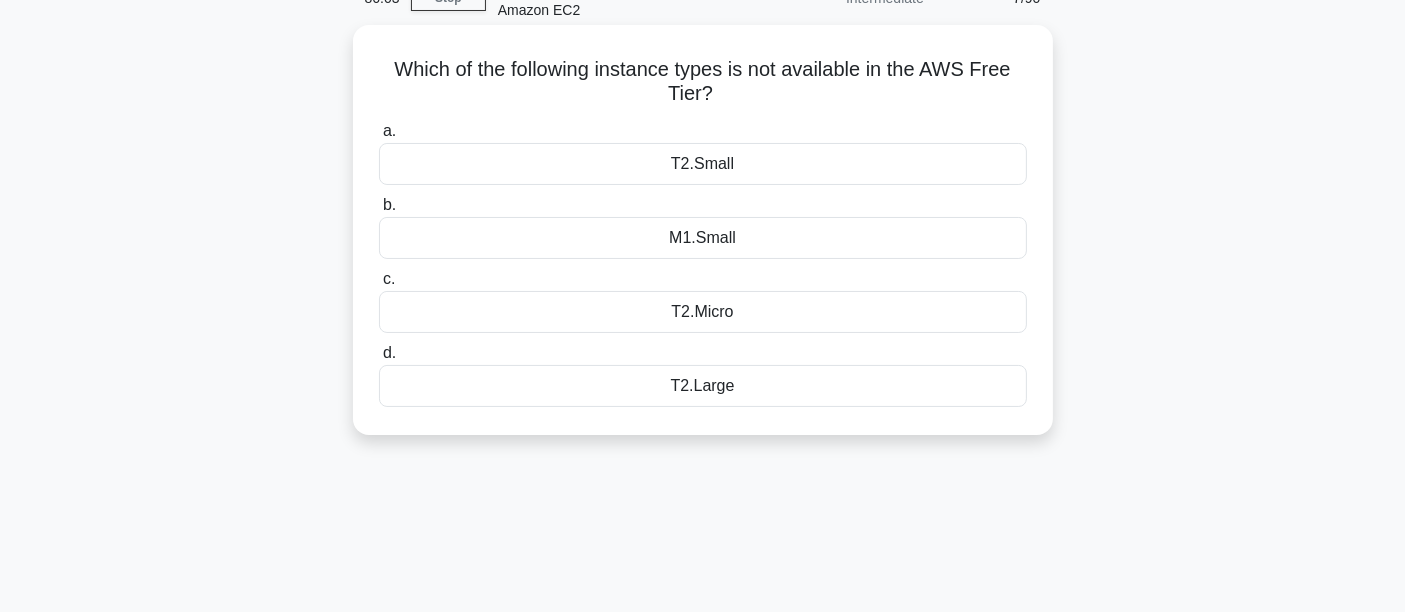 click on "T2.Large" at bounding box center [703, 386] 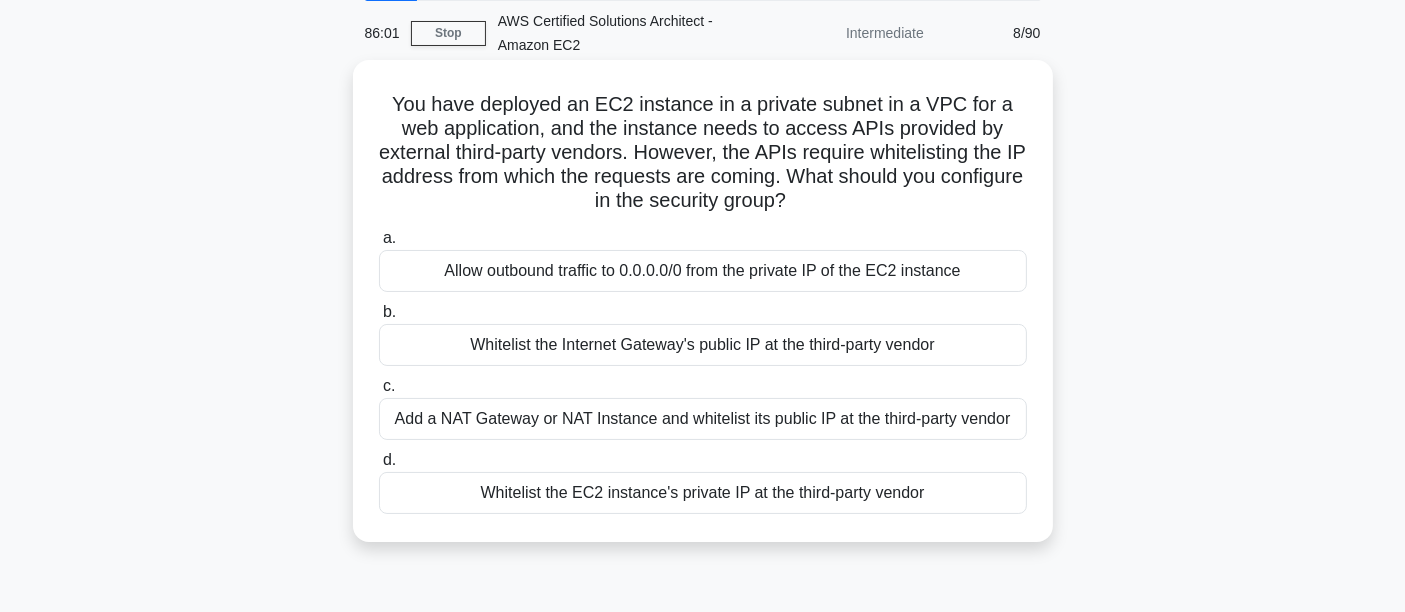 scroll, scrollTop: 111, scrollLeft: 0, axis: vertical 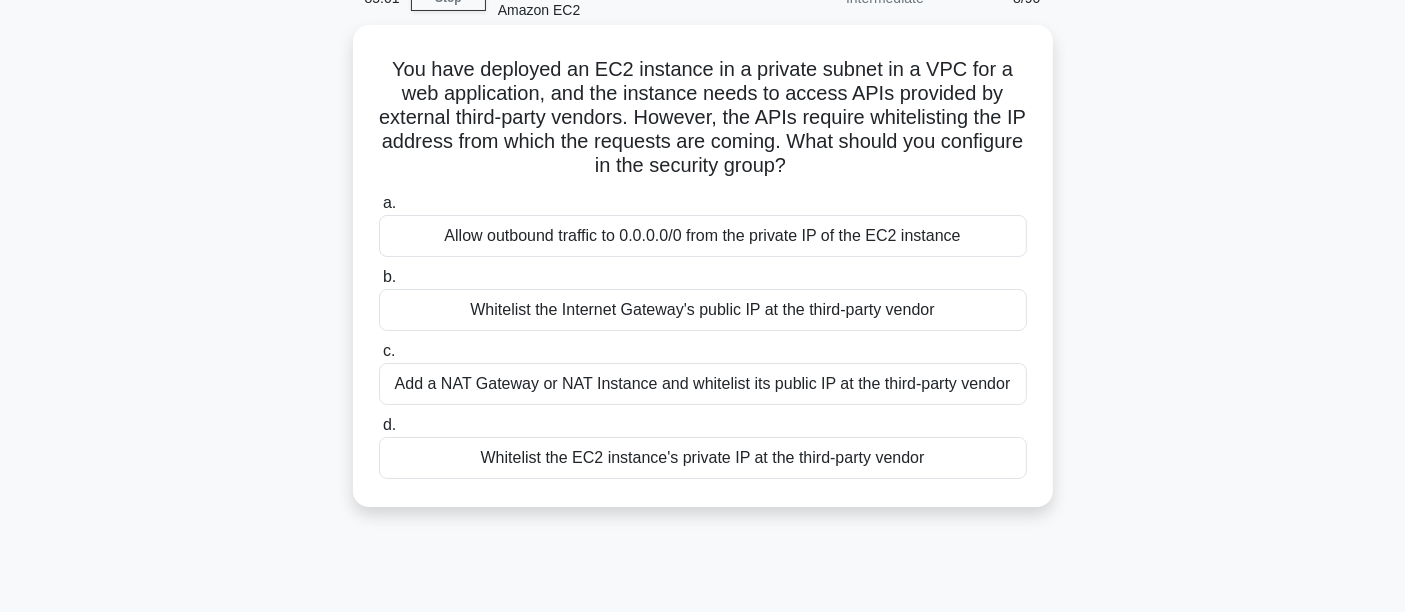 click on "Add a NAT Gateway or NAT Instance and whitelist its public IP at the third-party vendor" at bounding box center [703, 384] 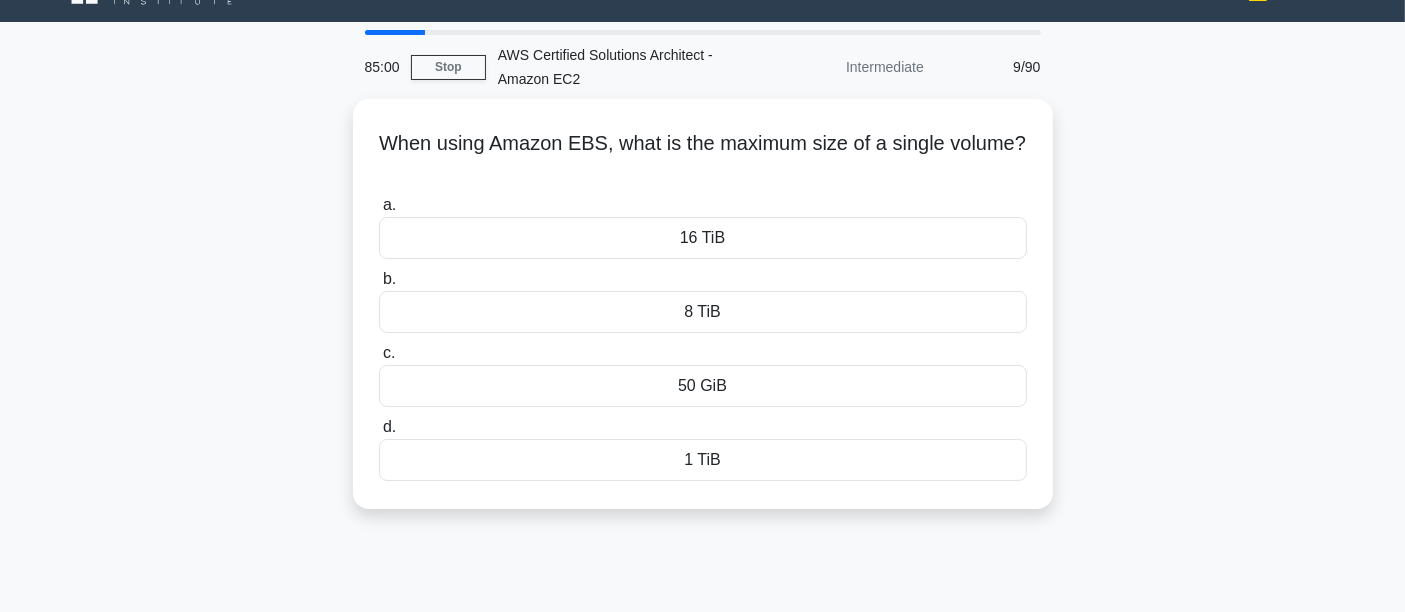scroll, scrollTop: 0, scrollLeft: 0, axis: both 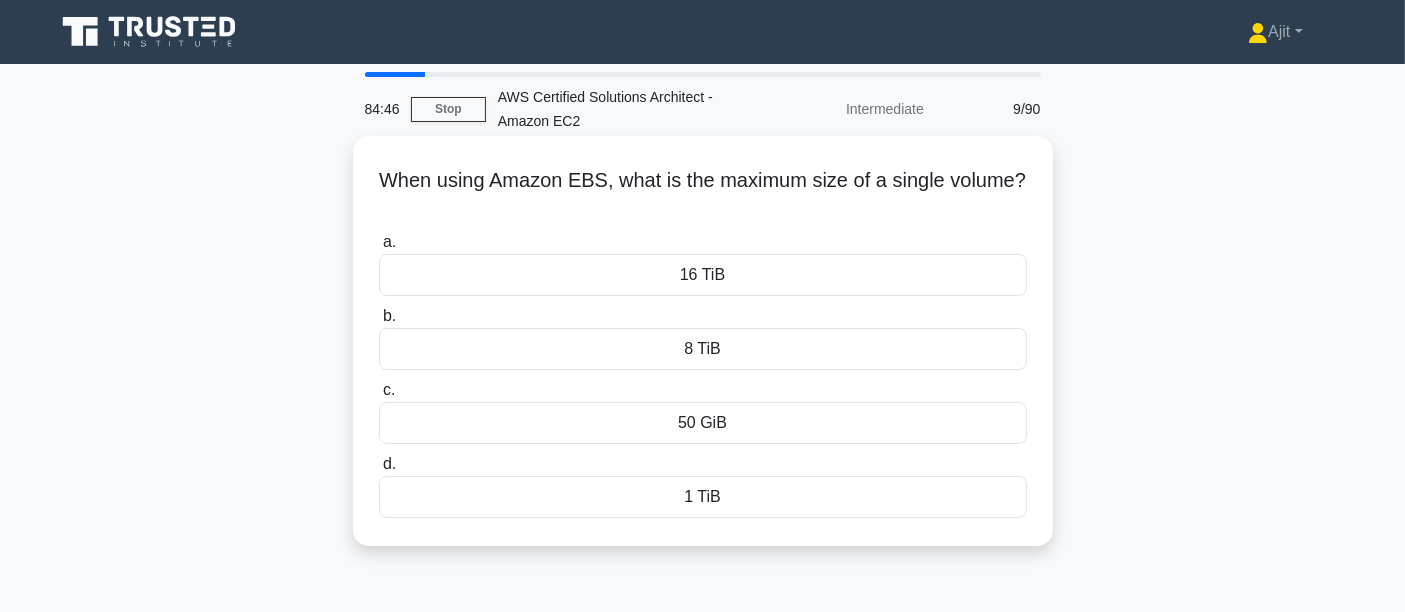 drag, startPoint x: 420, startPoint y: 192, endPoint x: 1022, endPoint y: 207, distance: 602.1868 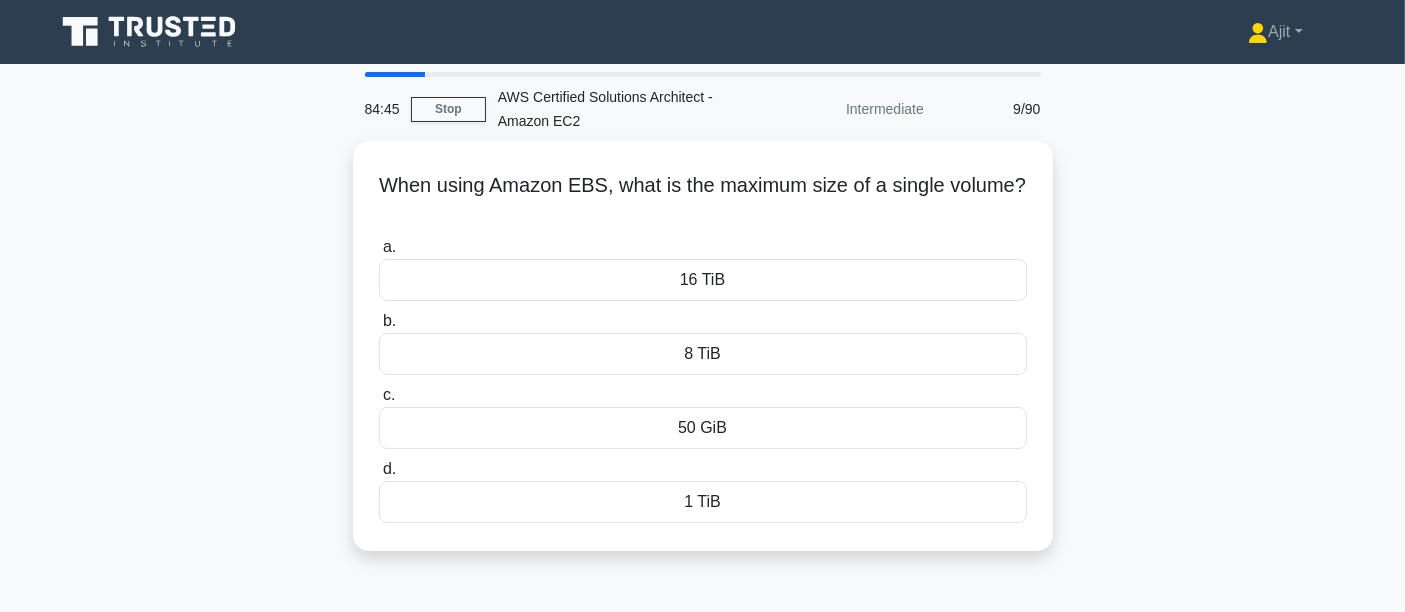 copy on "hen using Amazon EBS, what is the maximum size of a single volume?" 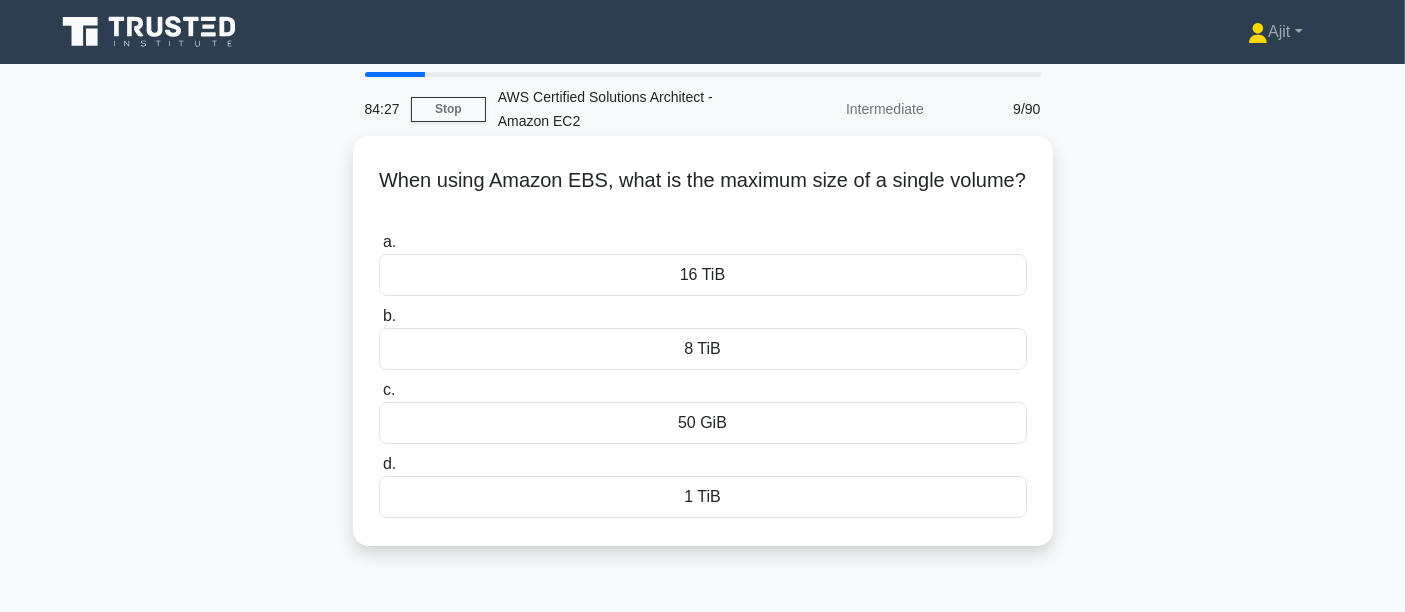 click on "16 TiB" at bounding box center (703, 275) 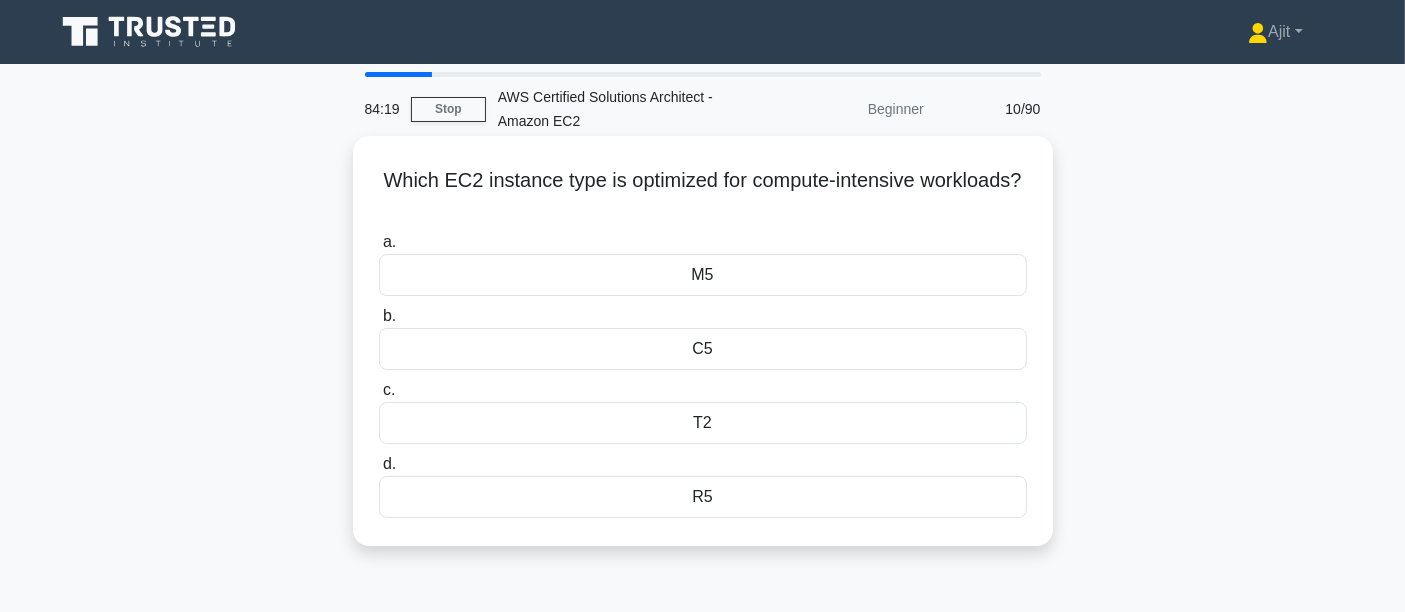 drag, startPoint x: 424, startPoint y: 166, endPoint x: 842, endPoint y: 524, distance: 550.3526 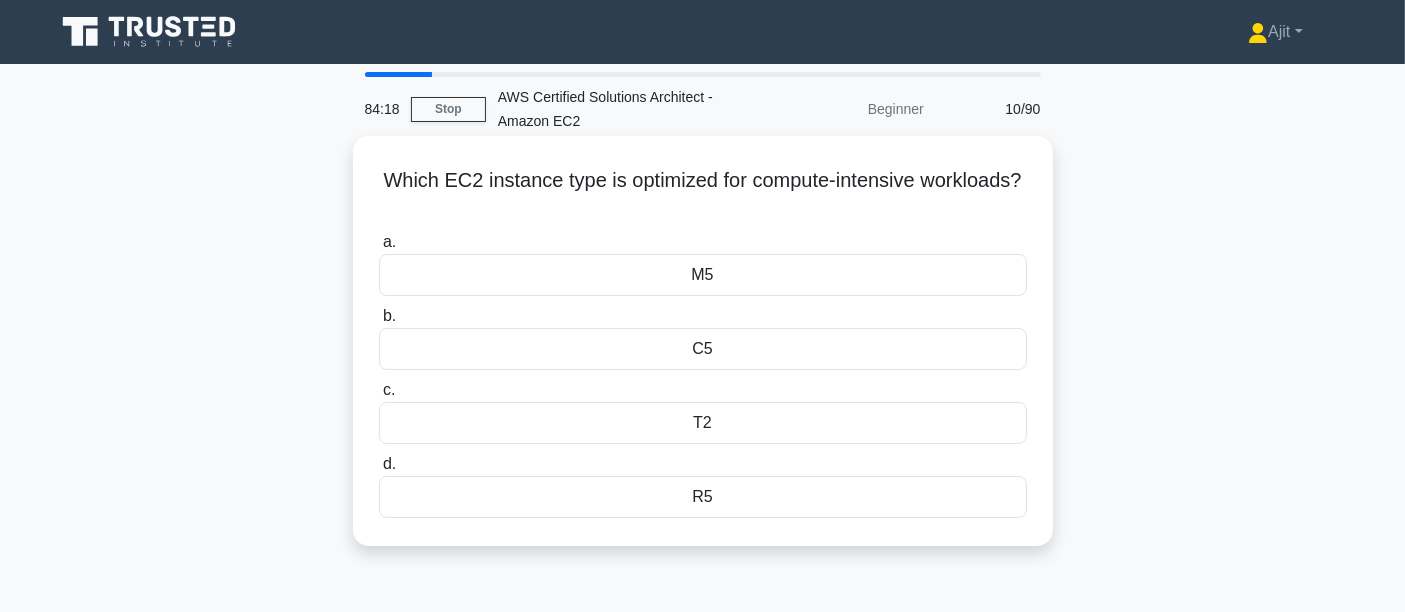 copy on "Which EC2 instance type is optimized for compute-intensive workloads?
.spinner_0XTQ{transform-origin:center;animation:spinner_y6GP .75s linear infinite}@keyframes spinner_y6GP{100%{transform:rotate(360deg)}}
a.
M5
b.
C5
c.
T2
d.
R5" 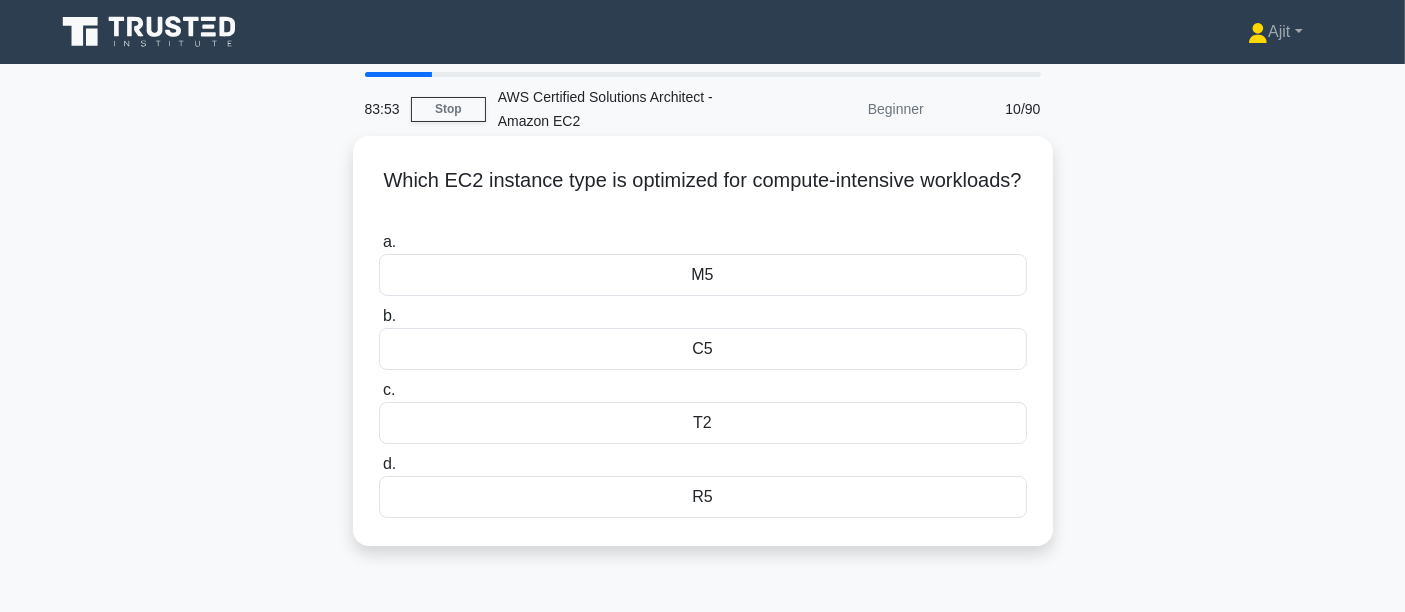 click on "C5" at bounding box center [703, 349] 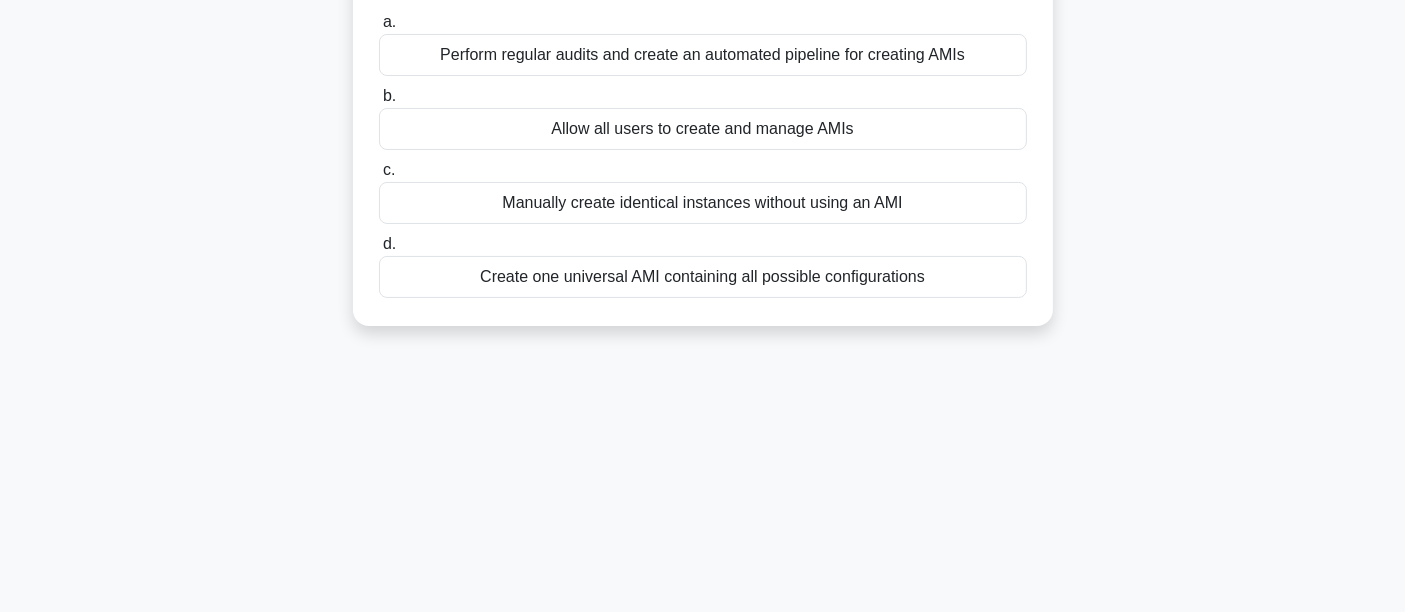 drag, startPoint x: 380, startPoint y: 176, endPoint x: 1213, endPoint y: 618, distance: 943.00214 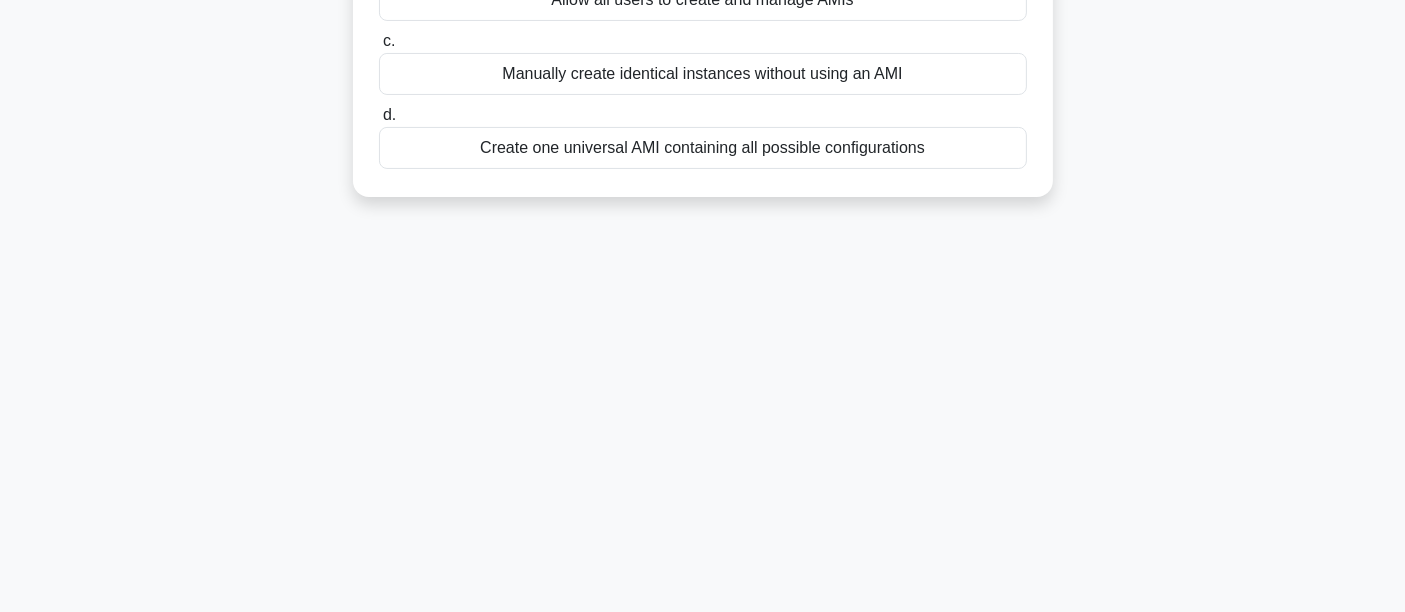 copy on "A company wants to create golden Amazon Machine Images (AMIs) for their standard environments, which include OS configurations and common applications. What is the best practice to do this?
.spinner_0XTQ{transform-origin:center;animation:spinner_y6GP .75s linear infinite}@keyframes spinner_y6GP{100%{transform:rotate(360deg)}}
a.
Perform regular audits and create an automated pipeline for creating AMIs
b.
Allow all users to create and manage AMIs
c.
Manually create identical instances without using an AMI
d.
Create one universal AMI containing all possible configurations" 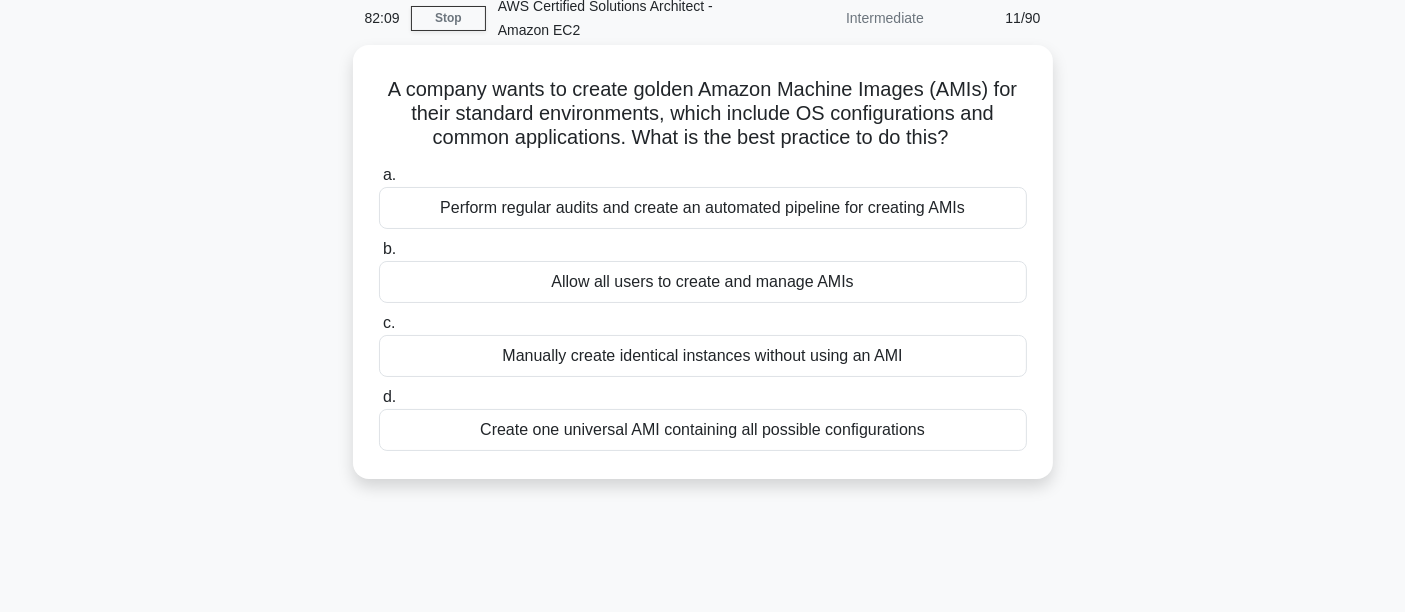 scroll, scrollTop: 0, scrollLeft: 0, axis: both 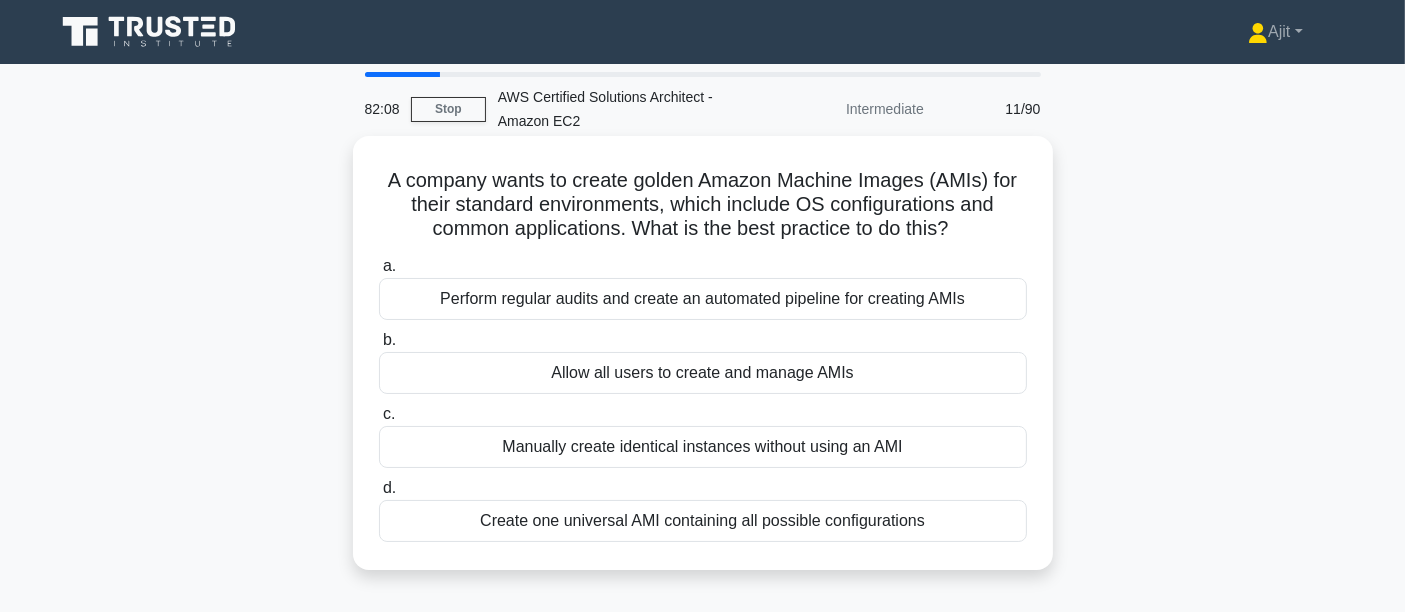 click on "A company wants to create golden Amazon Machine Images (AMIs) for their standard environments, which include OS configurations and common applications. What is the best practice to do this?
.spinner_0XTQ{transform-origin:center;animation:spinner_y6GP .75s linear infinite}@keyframes spinner_y6GP{100%{transform:rotate(360deg)}}" at bounding box center [703, 205] 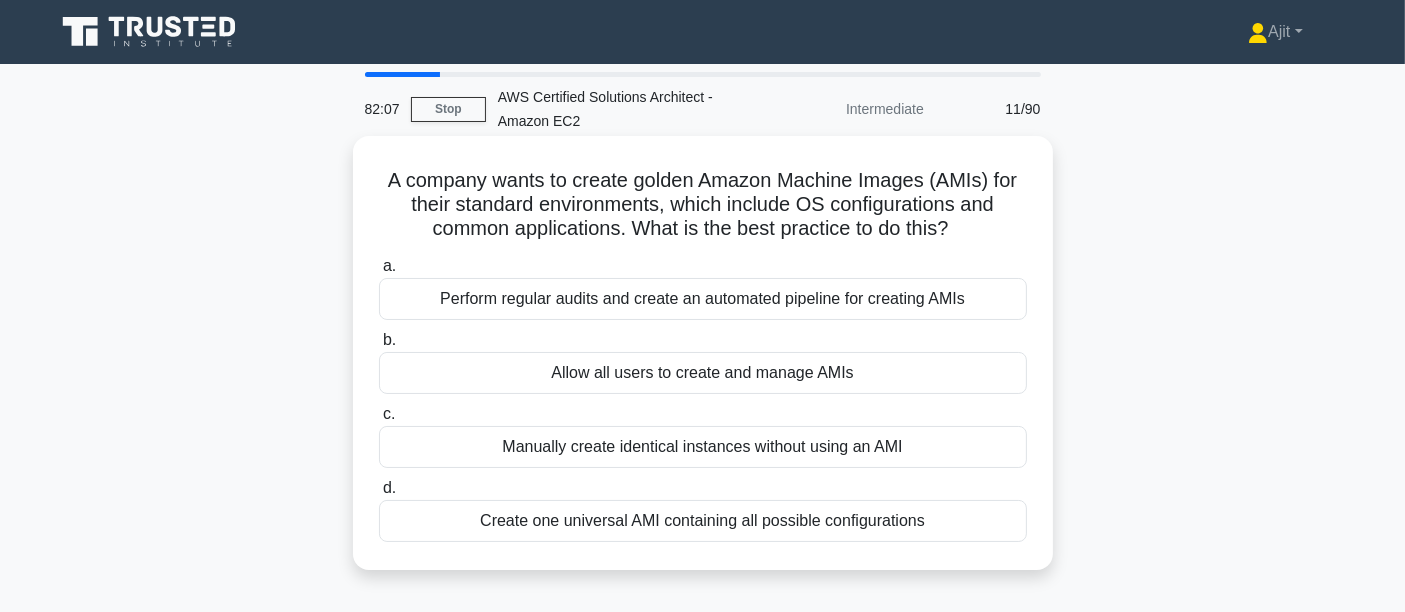 click on "Perform regular audits and create an automated pipeline for creating AMIs" at bounding box center [703, 299] 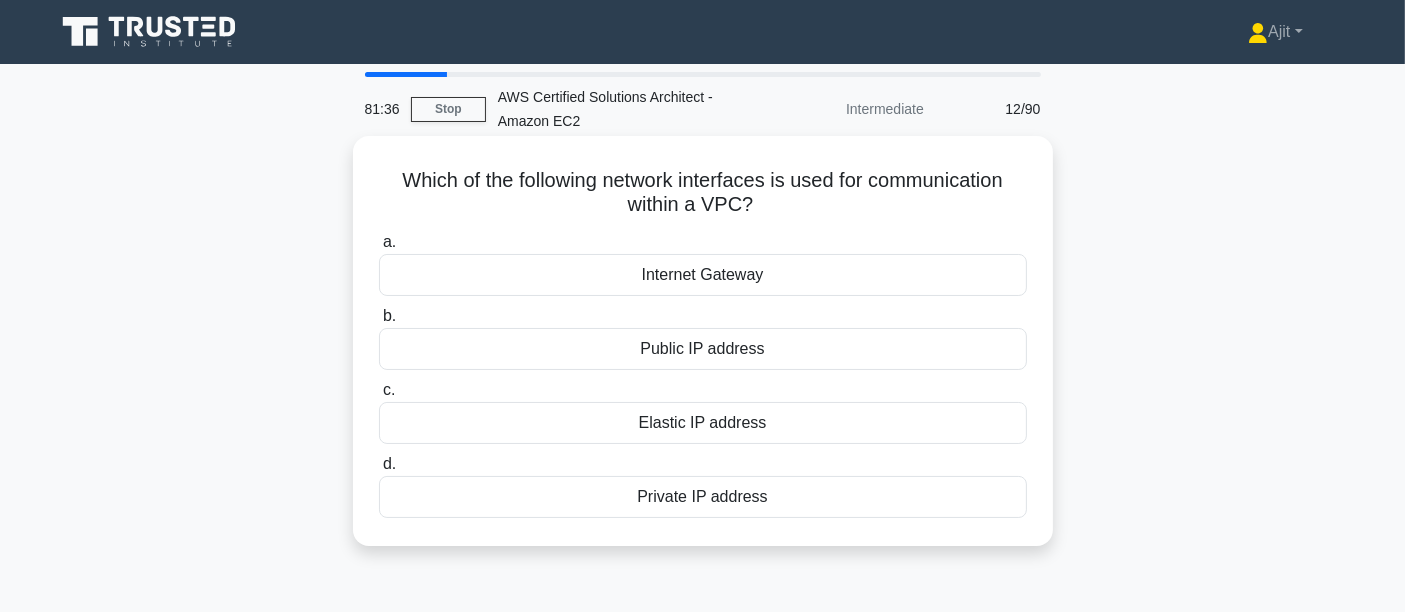 drag, startPoint x: 374, startPoint y: 190, endPoint x: 977, endPoint y: 544, distance: 699.23175 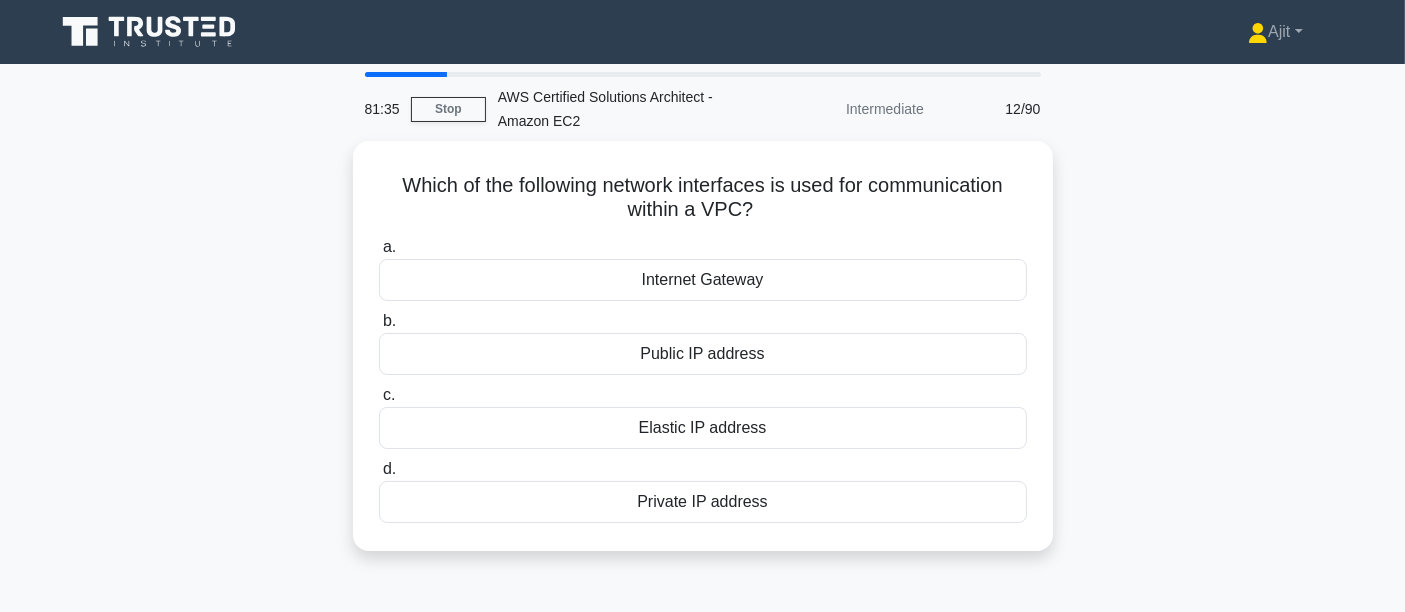 copy on "Which of the following network interfaces is used for communication within a VPC?
.spinner_0XTQ{transform-origin:center;animation:spinner_y6GP .75s linear infinite}@keyframes spinner_y6GP{100%{transform:rotate(360deg)}}
a.
Internet Gateway
b.
Public IP address
c.
Elastic IP address
d.
Private IP address" 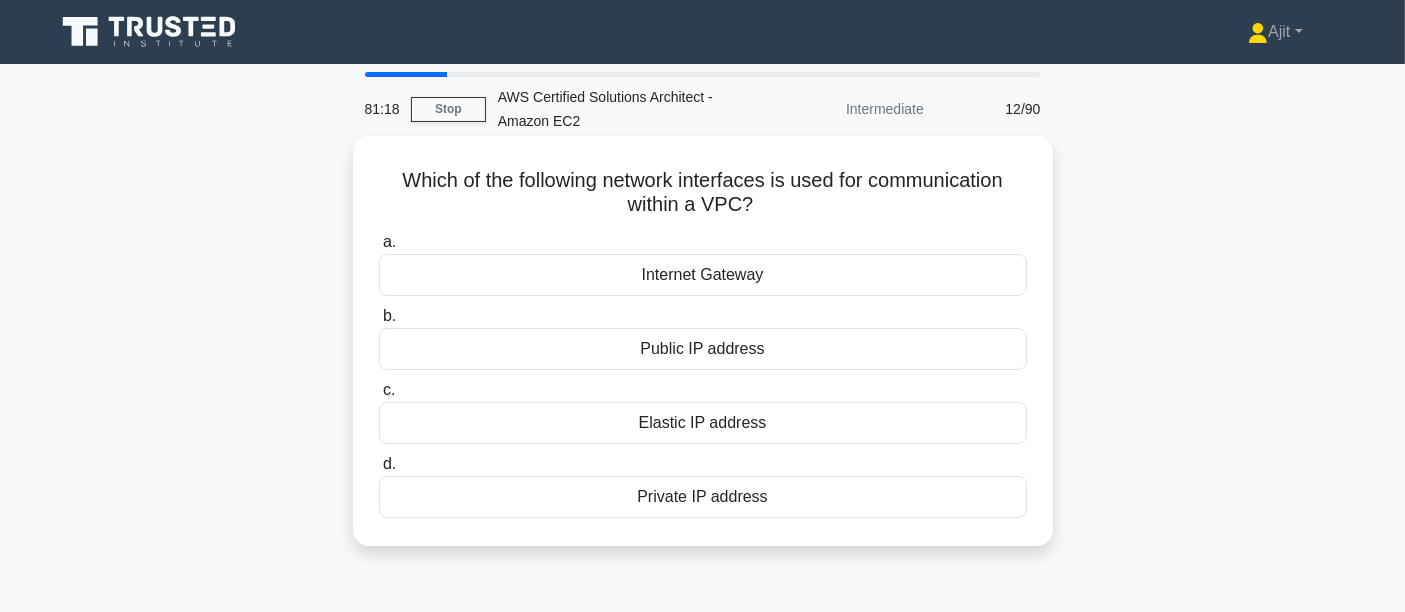 click on "Private IP address" at bounding box center (703, 497) 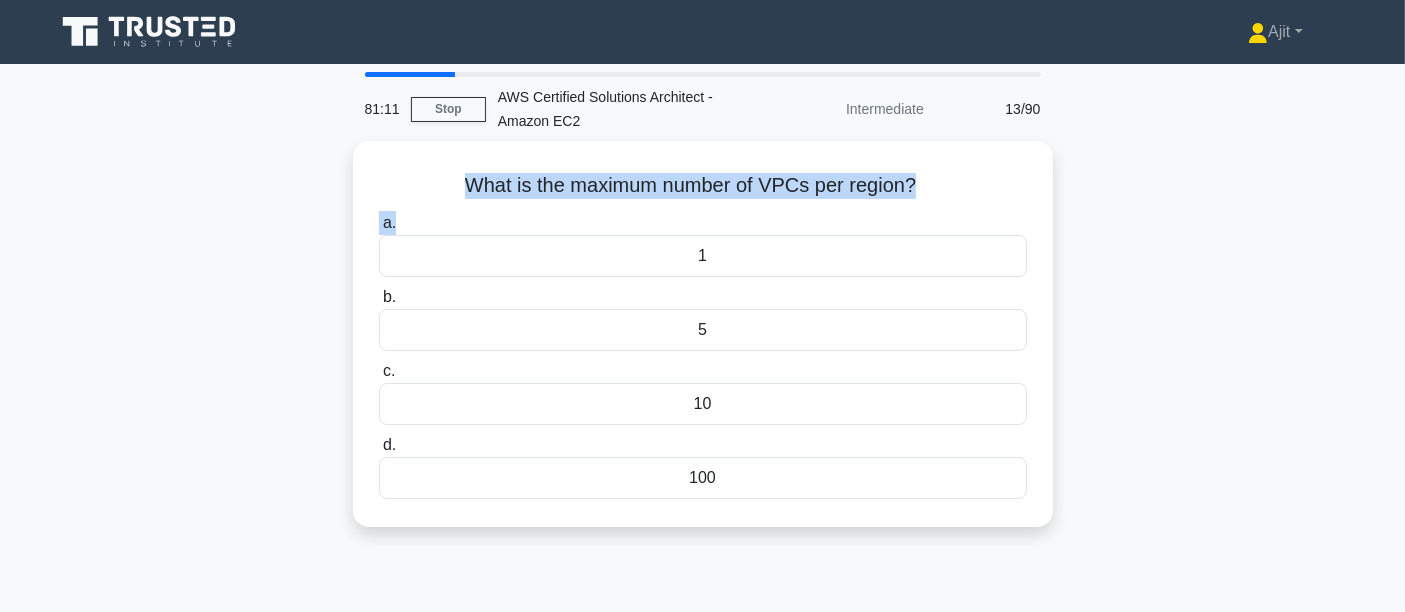 drag, startPoint x: 454, startPoint y: 164, endPoint x: 1074, endPoint y: 204, distance: 621.289 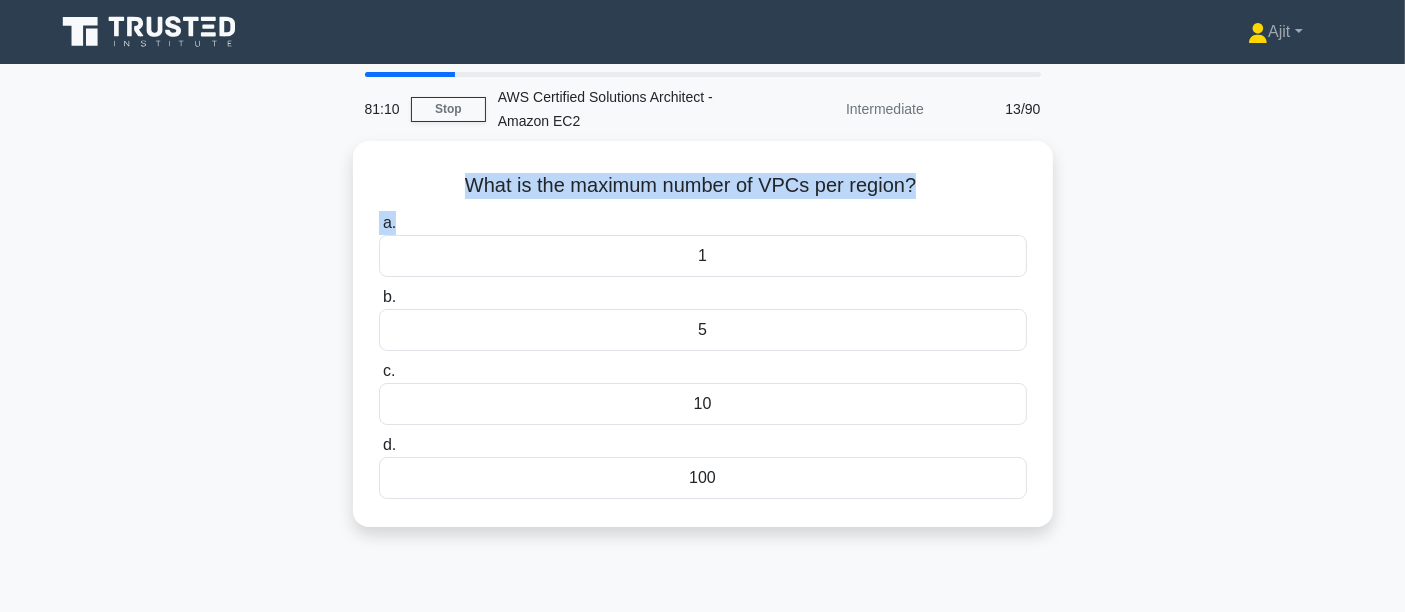 copy on "What is the maximum number of VPCs per region?
.spinner_0XTQ{transform-origin:center;animation:spinner_y6GP .75s linear infinite}@keyframes spinner_y6GP{100%{transform:rotate(360deg)}}
a." 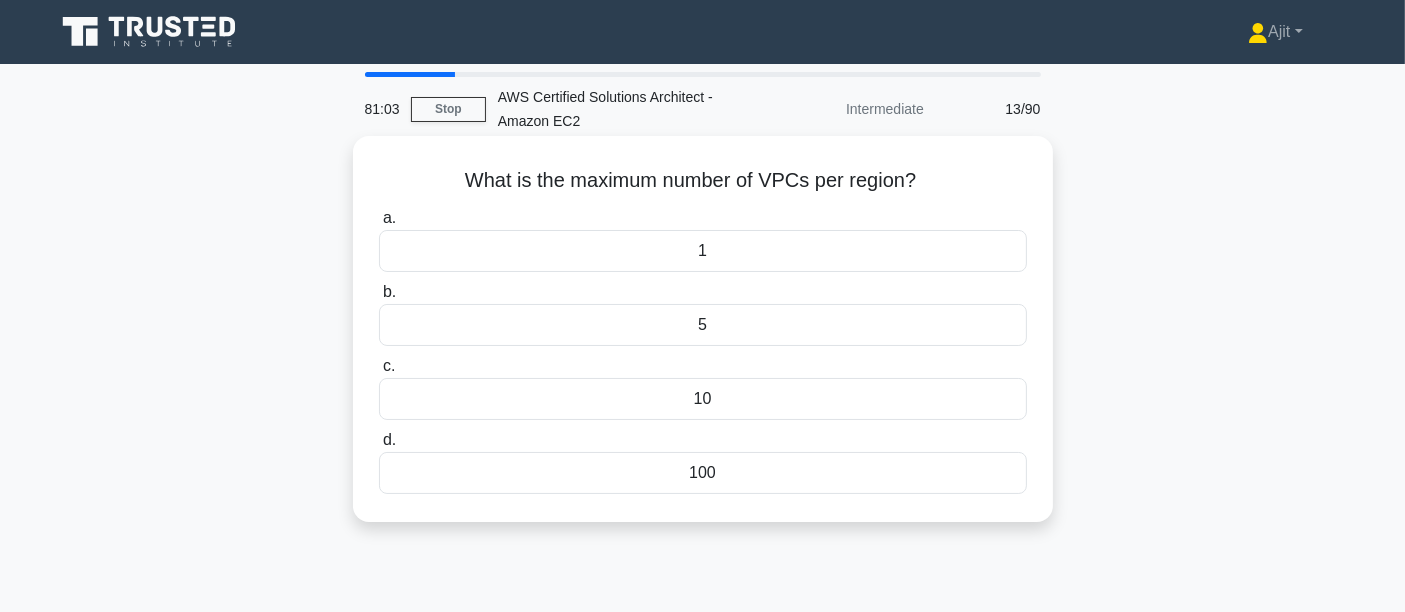 click on "5" at bounding box center (703, 325) 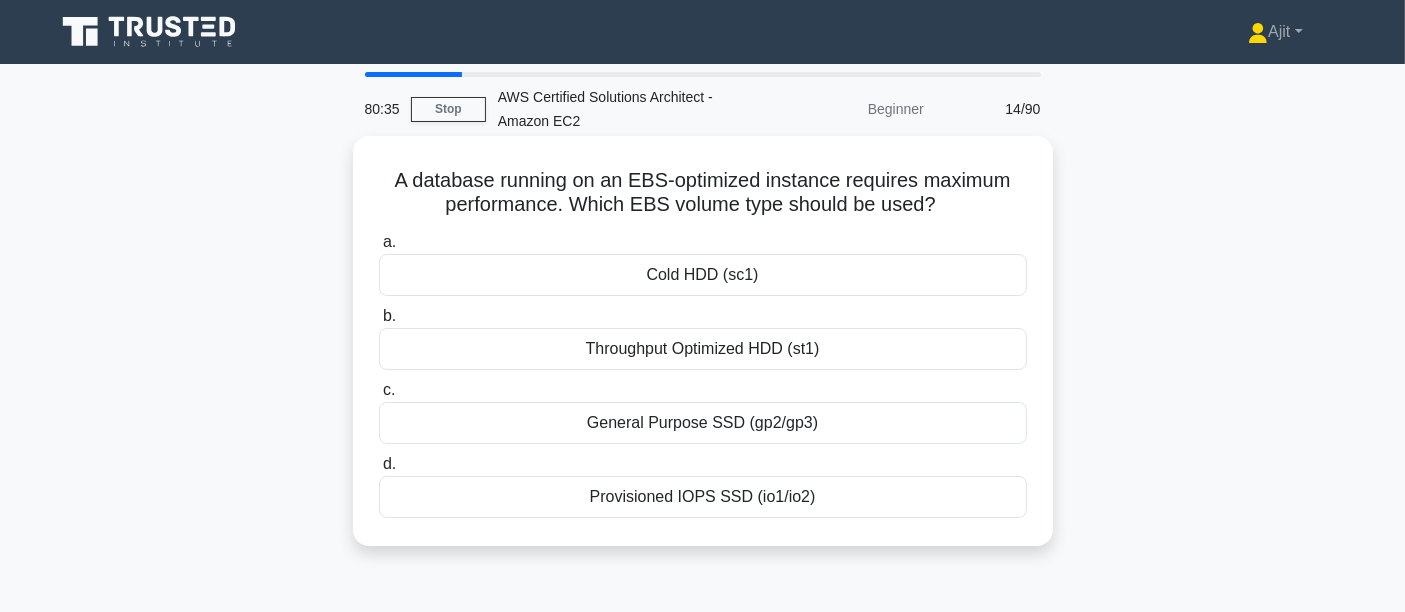 click on "Provisioned IOPS SSD (io1/io2)" at bounding box center (703, 497) 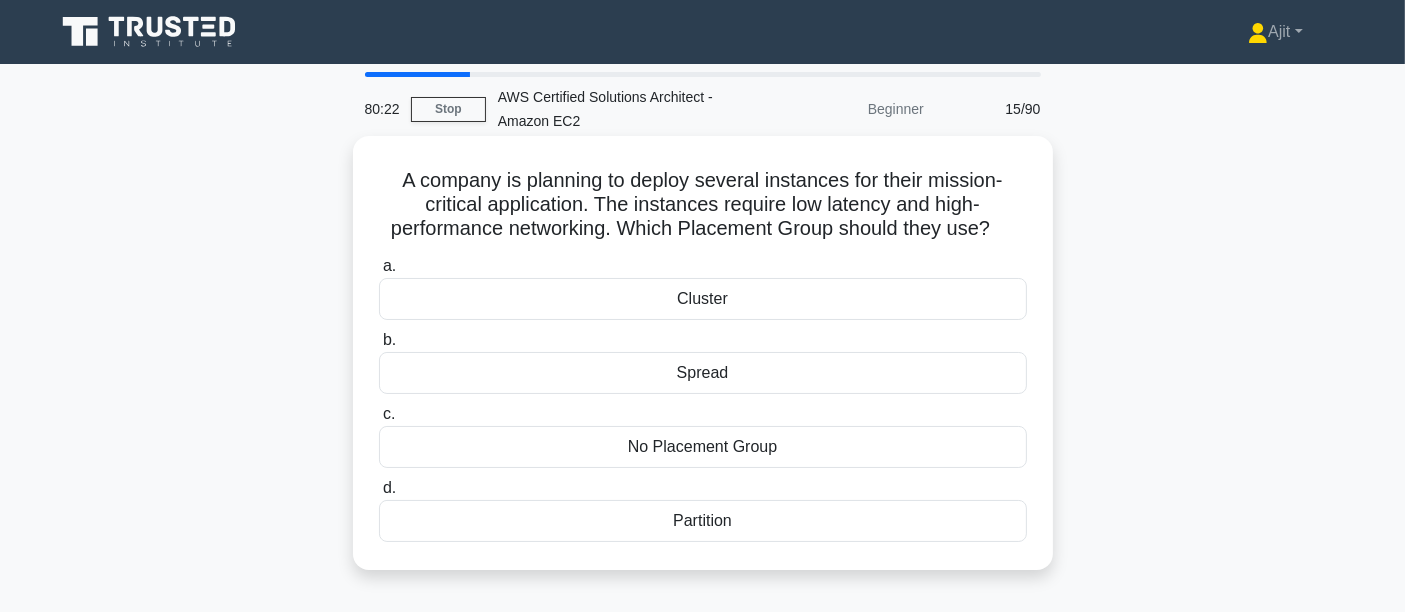 click on "Cluster" at bounding box center (703, 299) 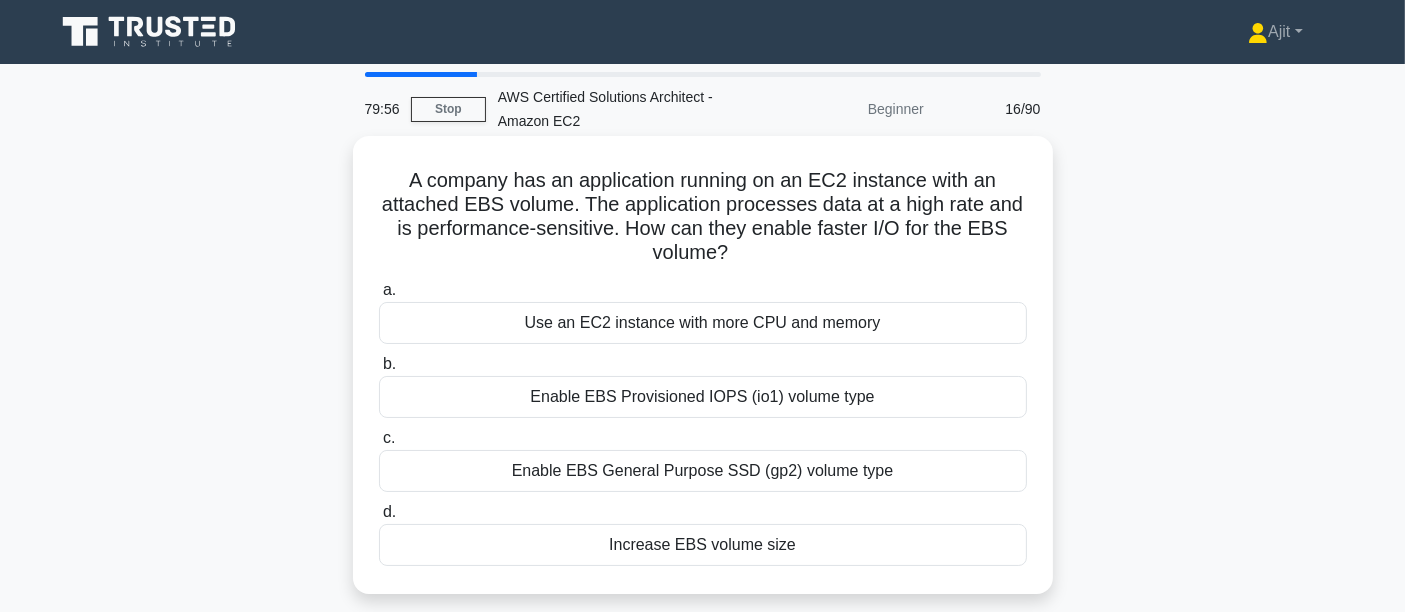 click on "Enable EBS Provisioned IOPS (io1) volume type" at bounding box center [703, 397] 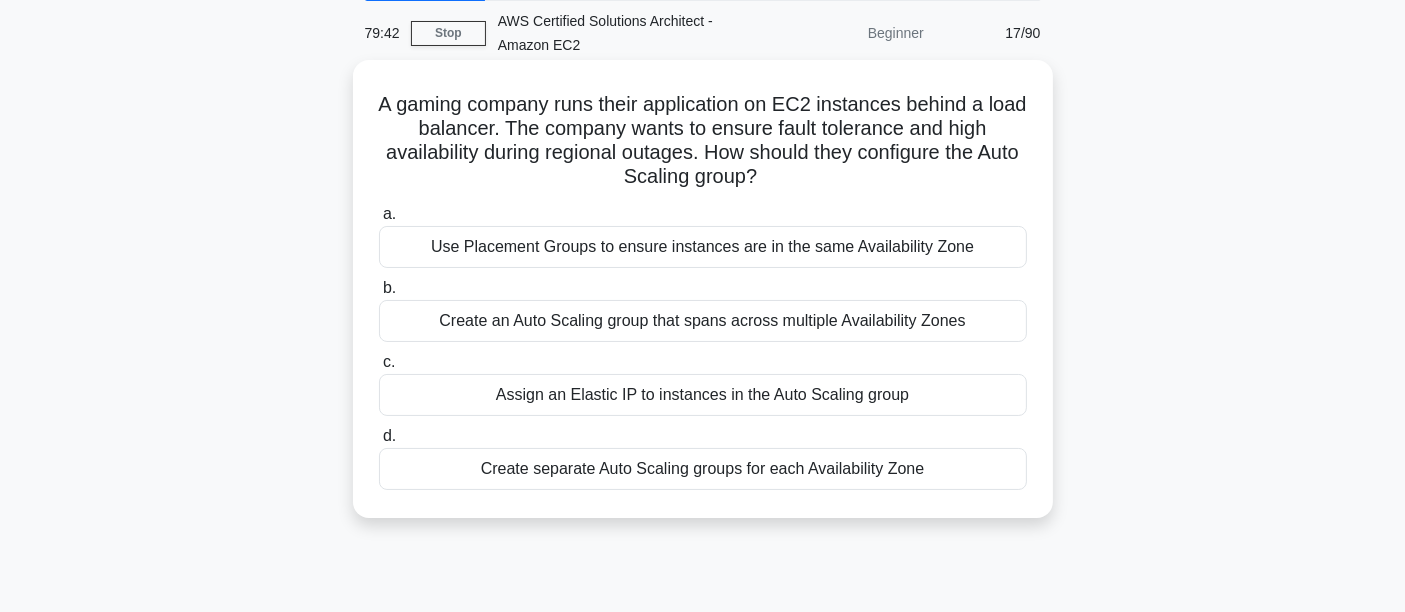 scroll, scrollTop: 111, scrollLeft: 0, axis: vertical 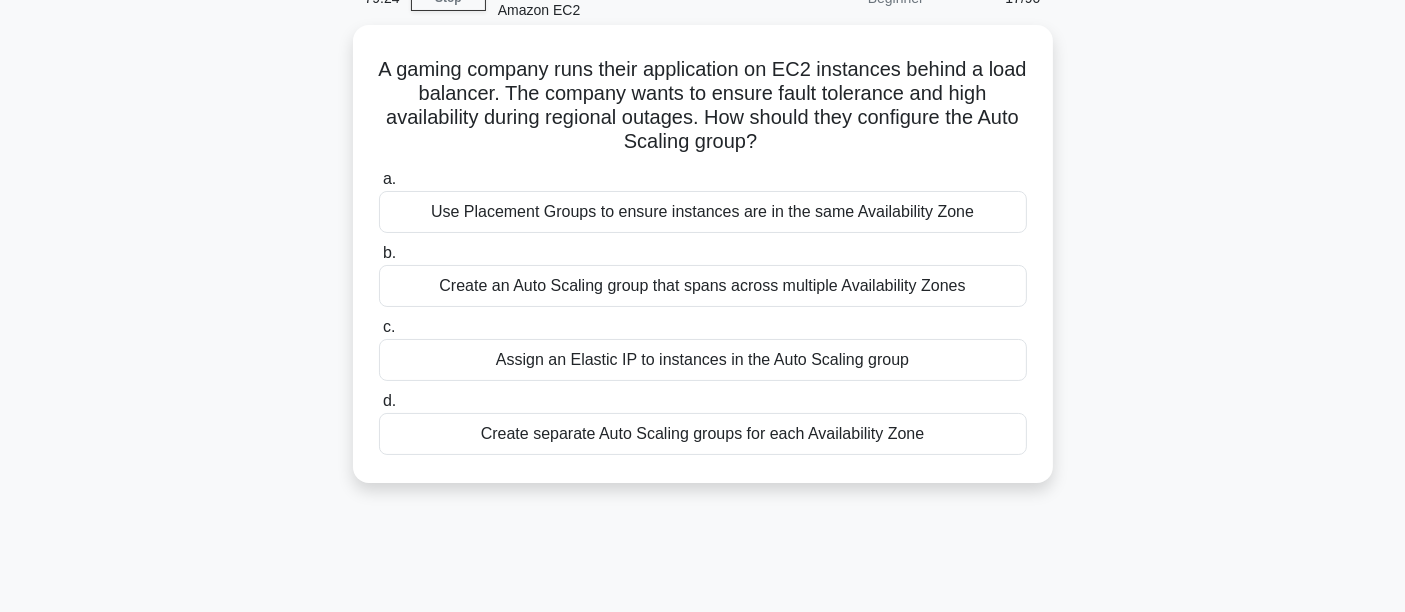 click on "Create an Auto Scaling group that spans across multiple Availability Zones" at bounding box center [703, 286] 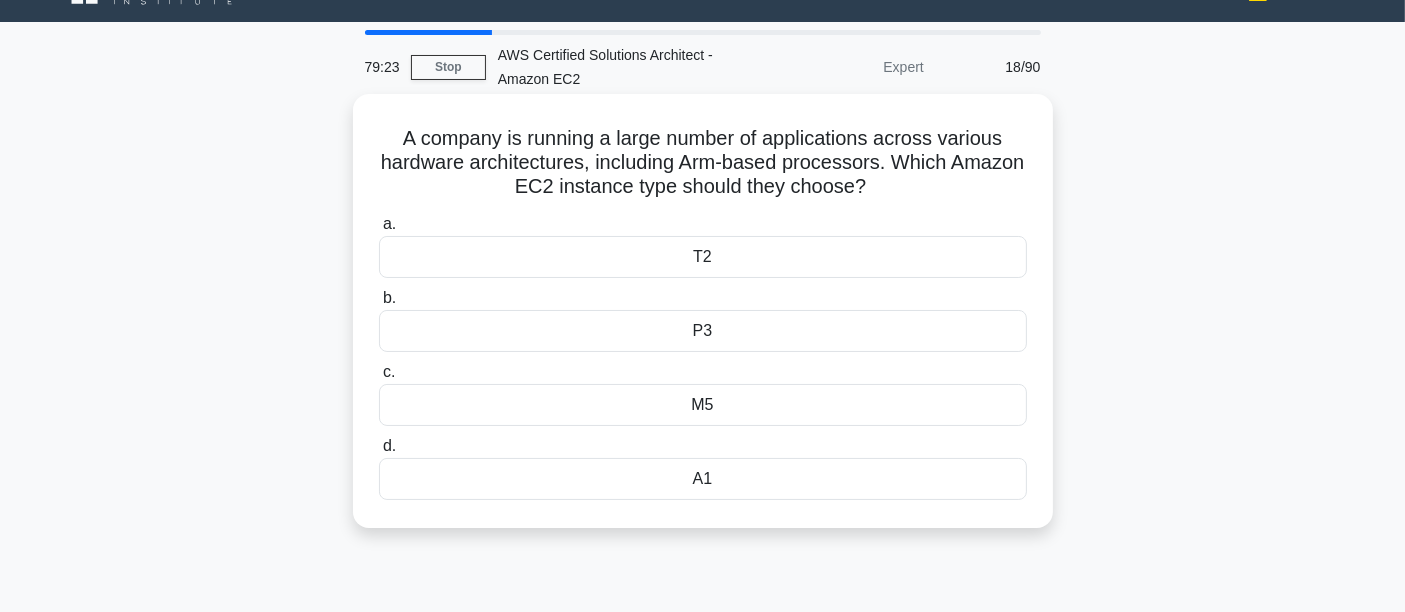 scroll, scrollTop: 0, scrollLeft: 0, axis: both 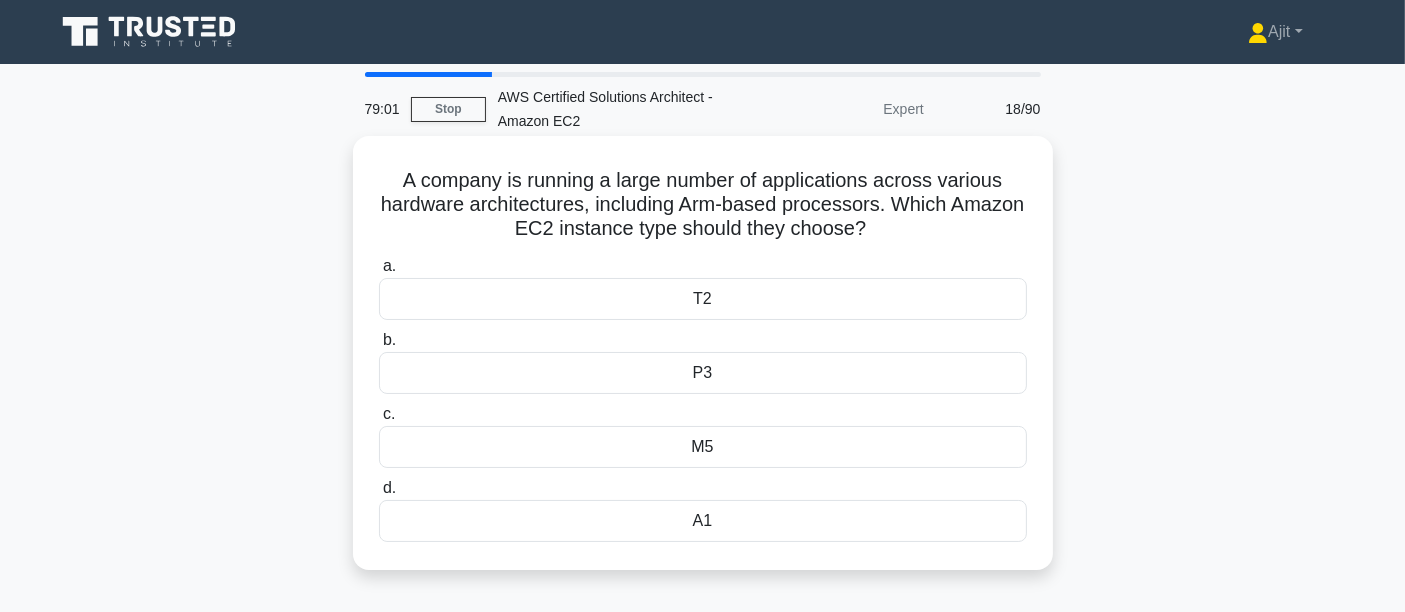click on "P3" at bounding box center (703, 373) 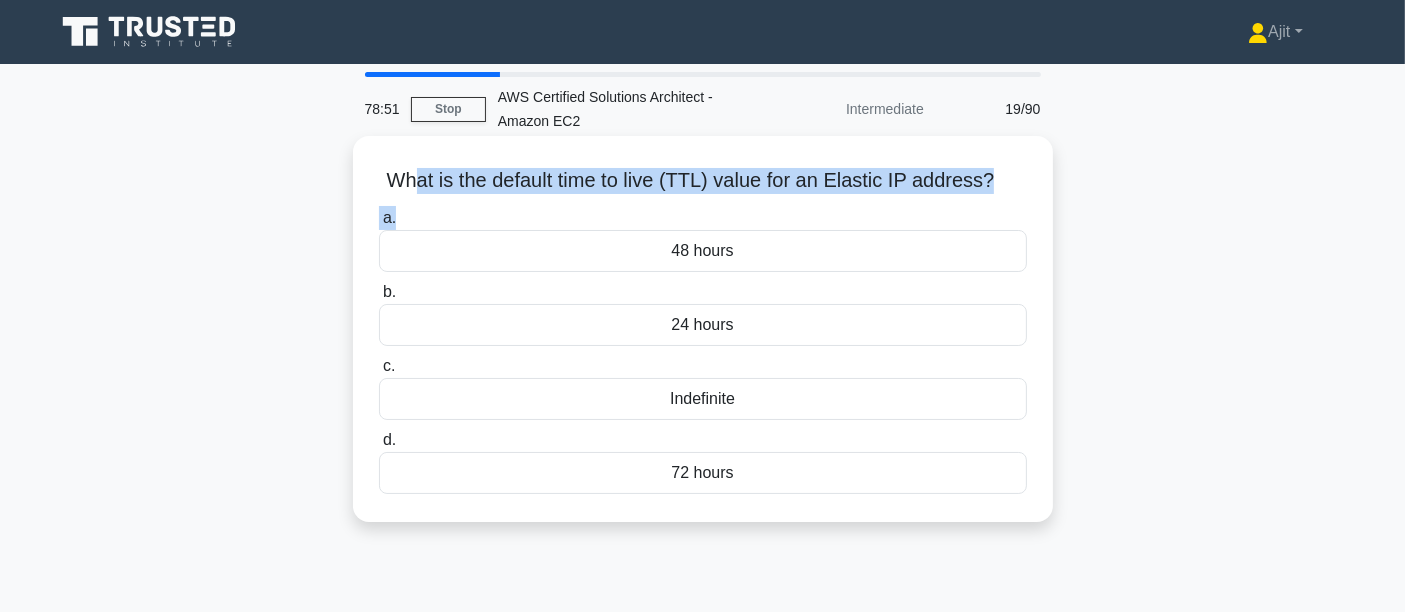 drag, startPoint x: 416, startPoint y: 174, endPoint x: 988, endPoint y: 201, distance: 572.6369 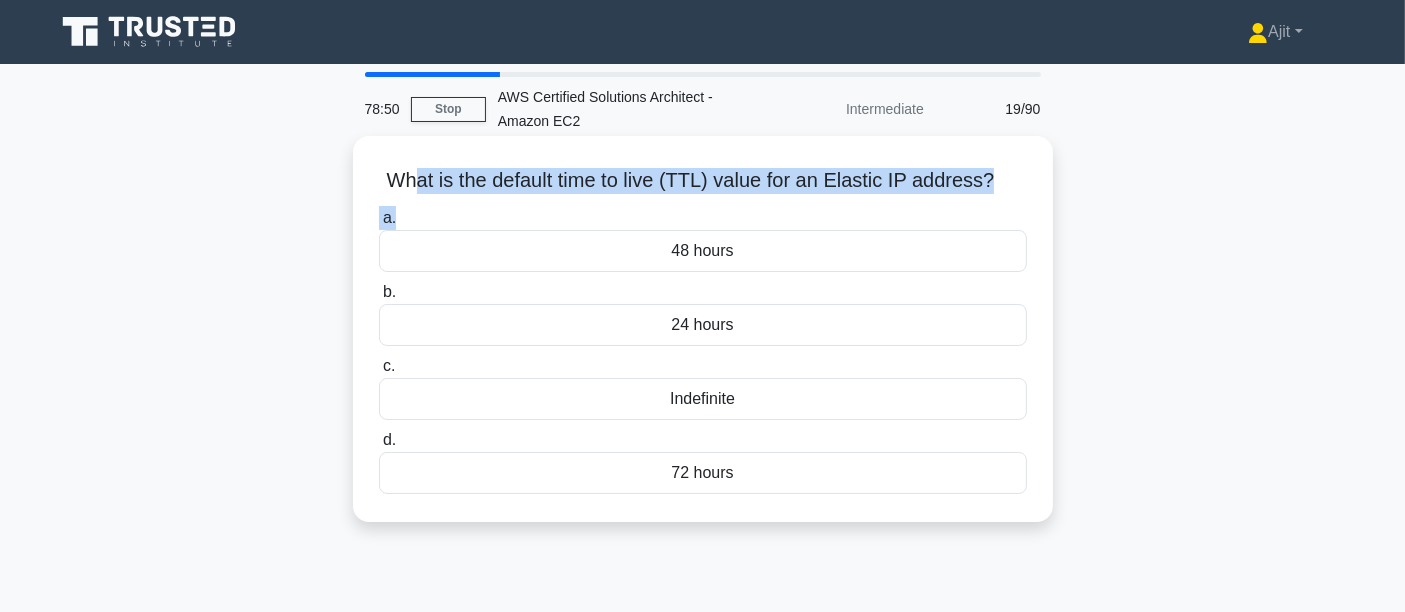 copy on "at is the default time to live (TTL) value for an Elastic IP address?
.spinner_0XTQ{transform-origin:center;animation:spinner_y6GP .75s linear infinite}@keyframes spinner_y6GP{100%{transform:rotate(360deg)}}
a." 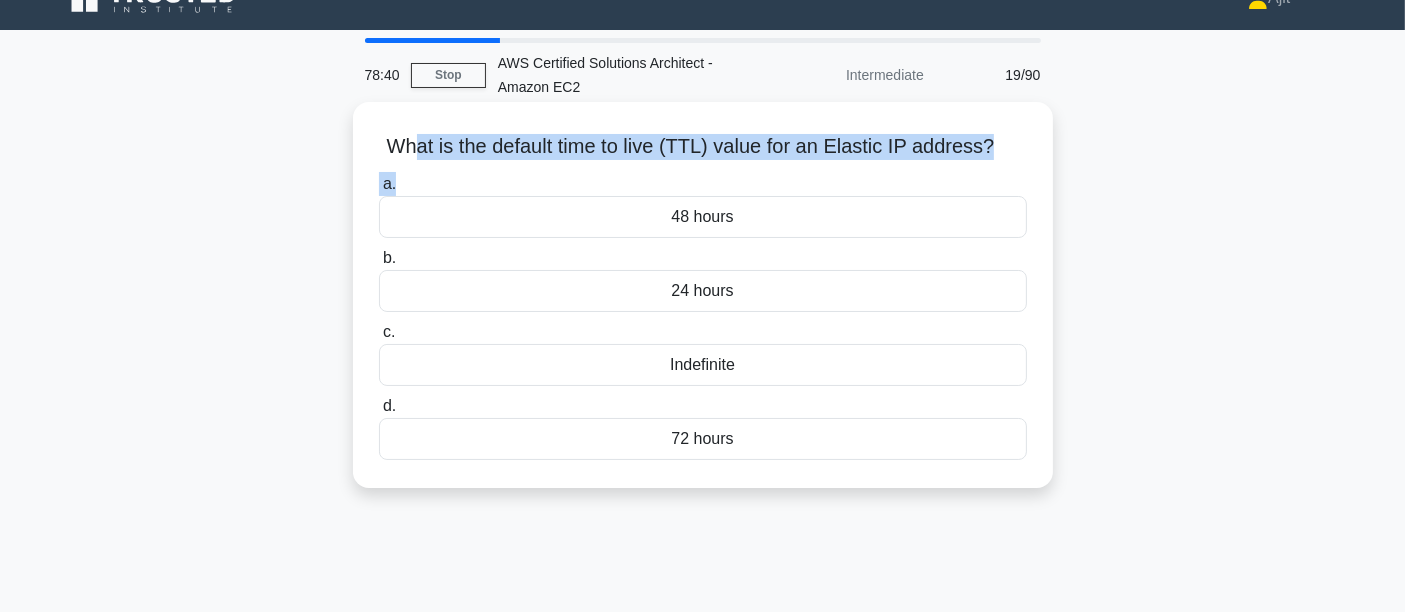 scroll, scrollTop: 0, scrollLeft: 0, axis: both 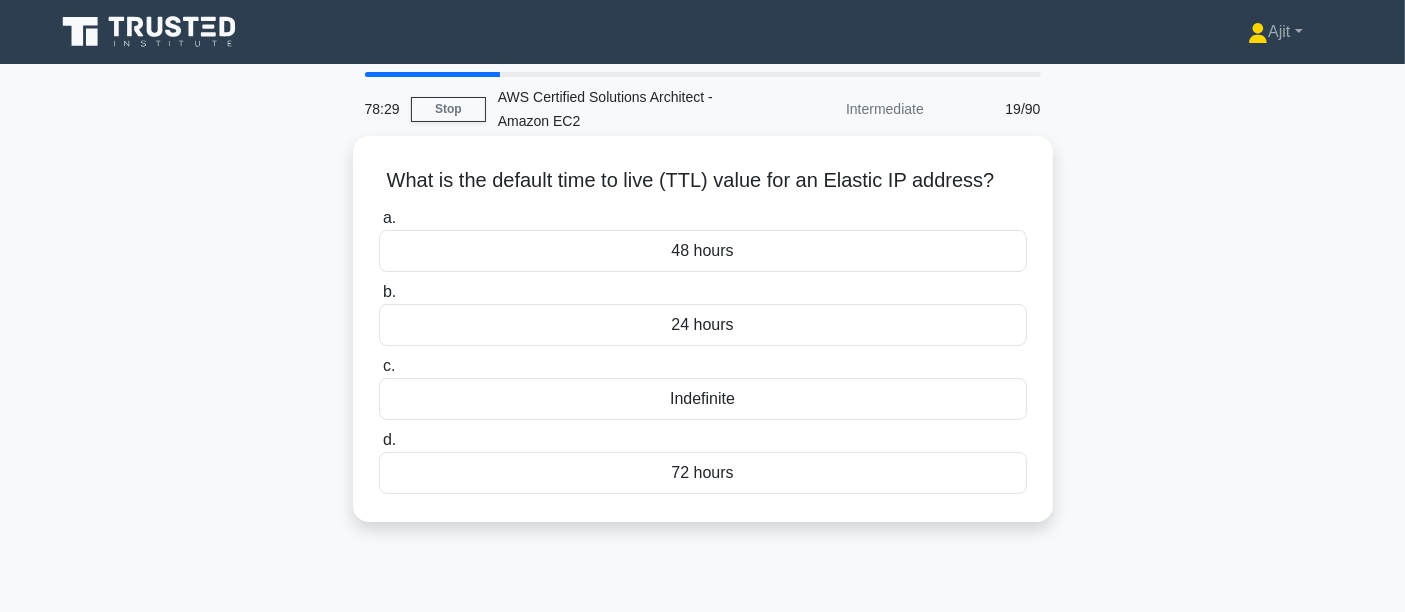 click on "What is the default time to live (TTL) value for an Elastic IP address?
.spinner_0XTQ{transform-origin:center;animation:spinner_y6GP .75s linear infinite}@keyframes spinner_y6GP{100%{transform:rotate(360deg)}}
a.
48 hours
b. c. d." at bounding box center [703, 329] 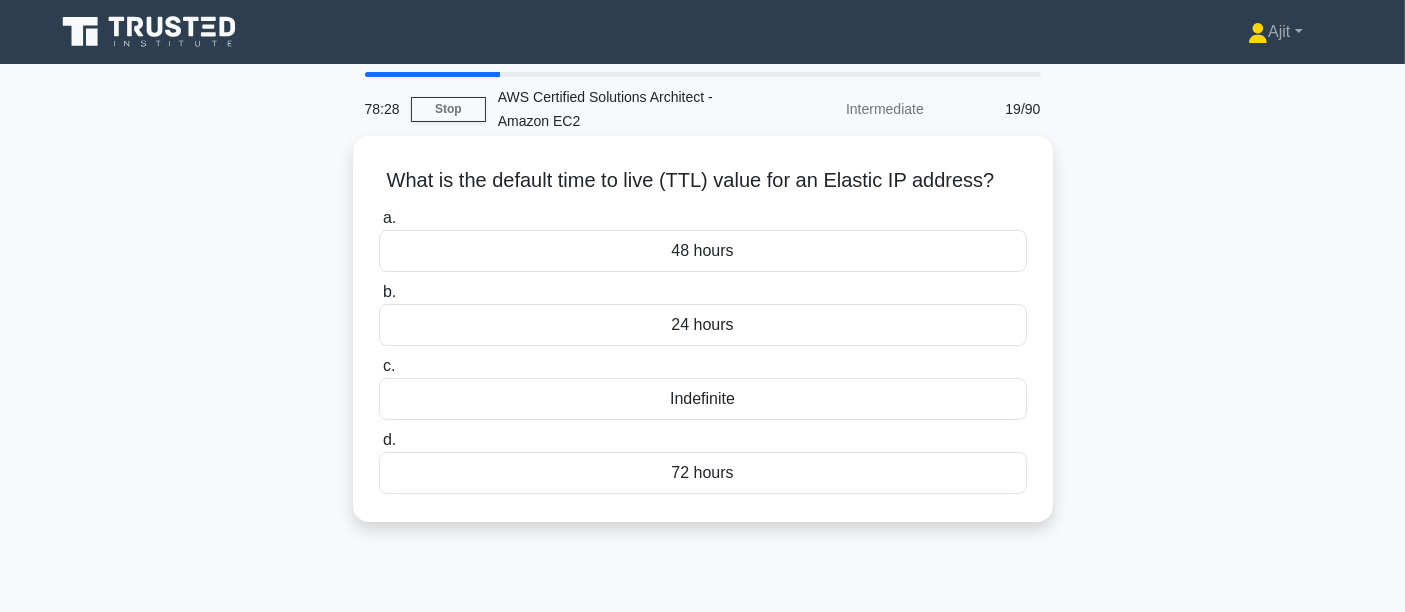 drag, startPoint x: 366, startPoint y: 158, endPoint x: 900, endPoint y: 511, distance: 640.1289 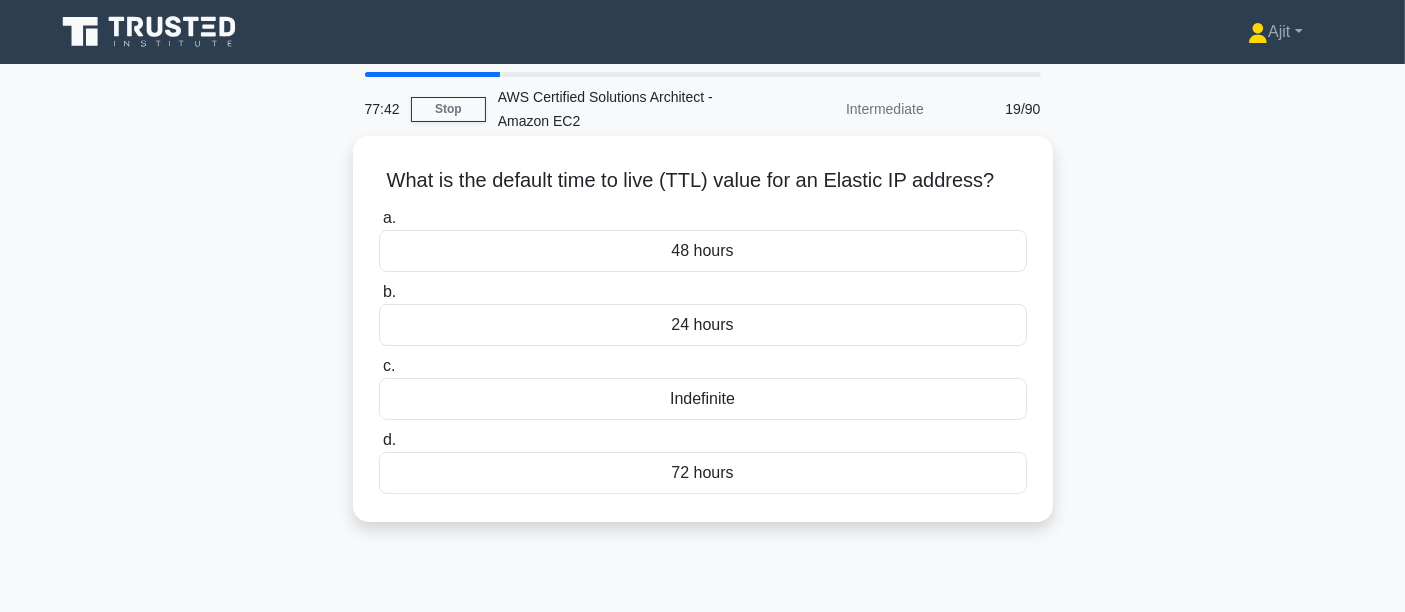 click on "Indefinite" at bounding box center [703, 399] 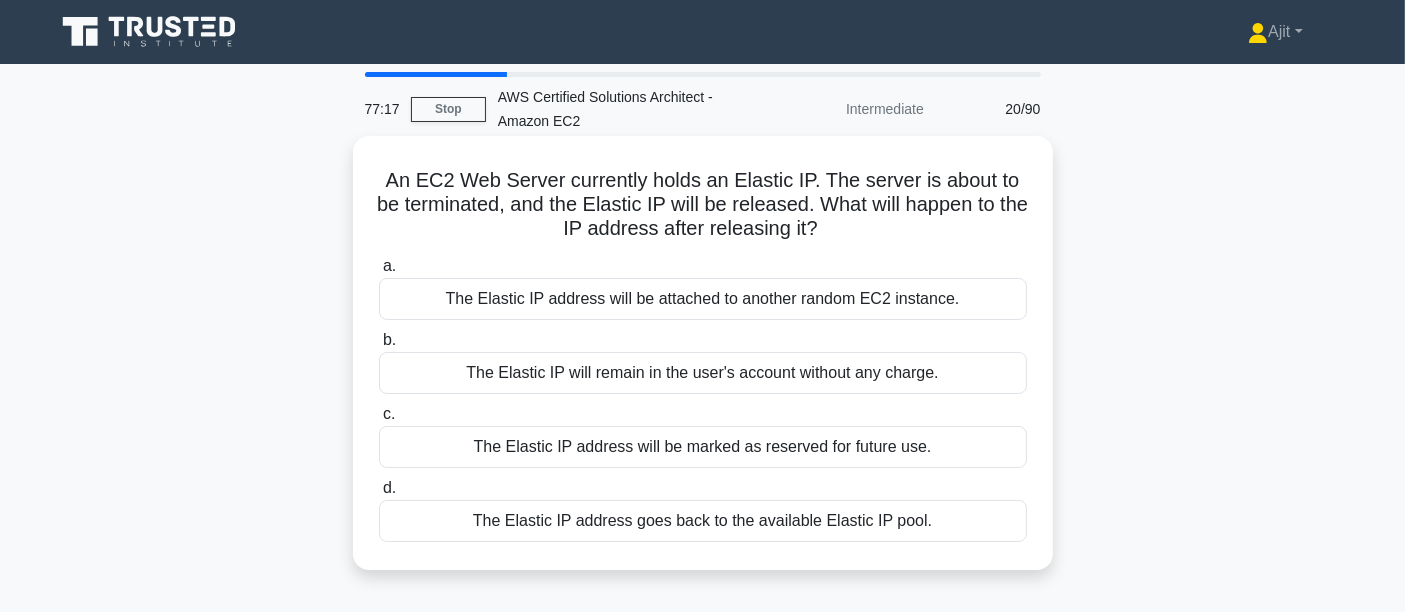 click on "The Elastic IP address goes back to the available Elastic IP pool." at bounding box center (703, 521) 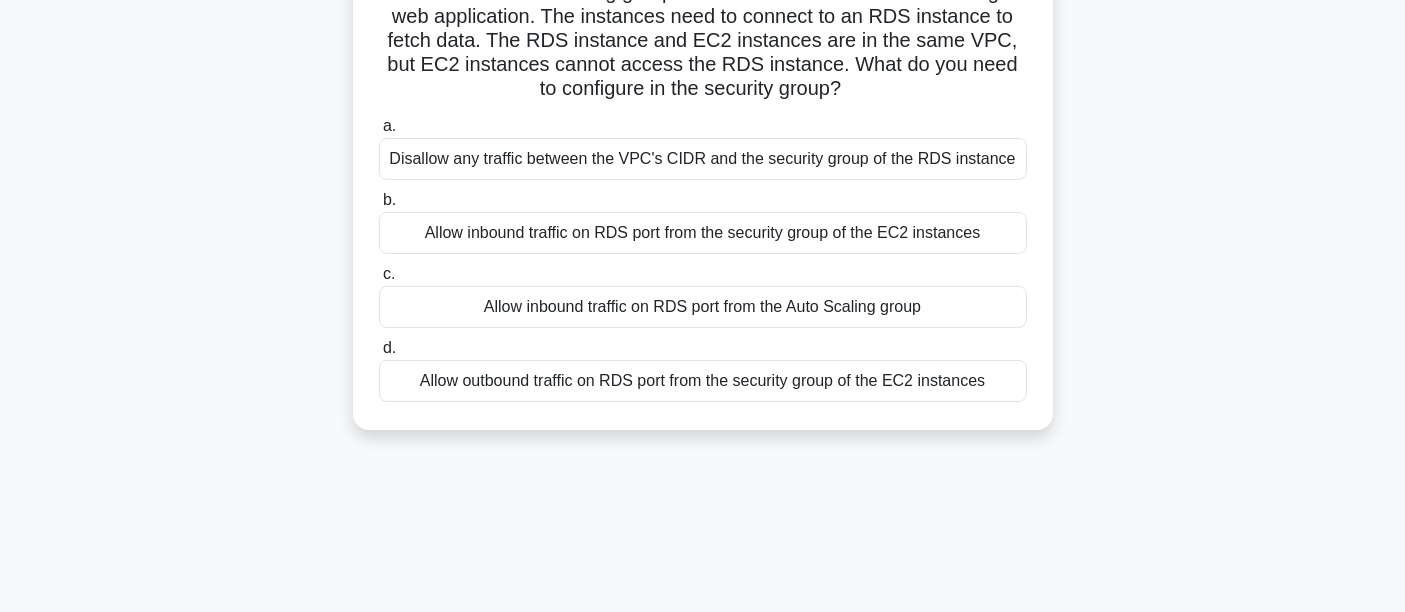 scroll, scrollTop: 222, scrollLeft: 0, axis: vertical 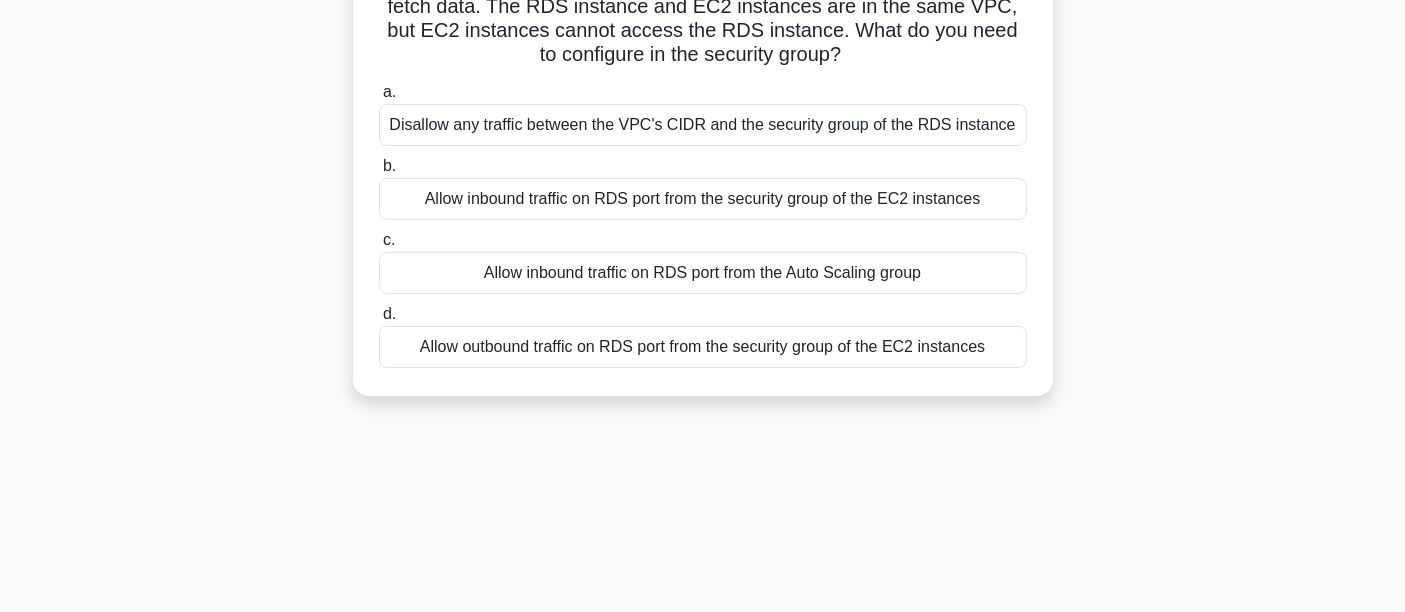 click on "Allow inbound traffic on RDS port from the security group of the EC2 instances" at bounding box center (703, 199) 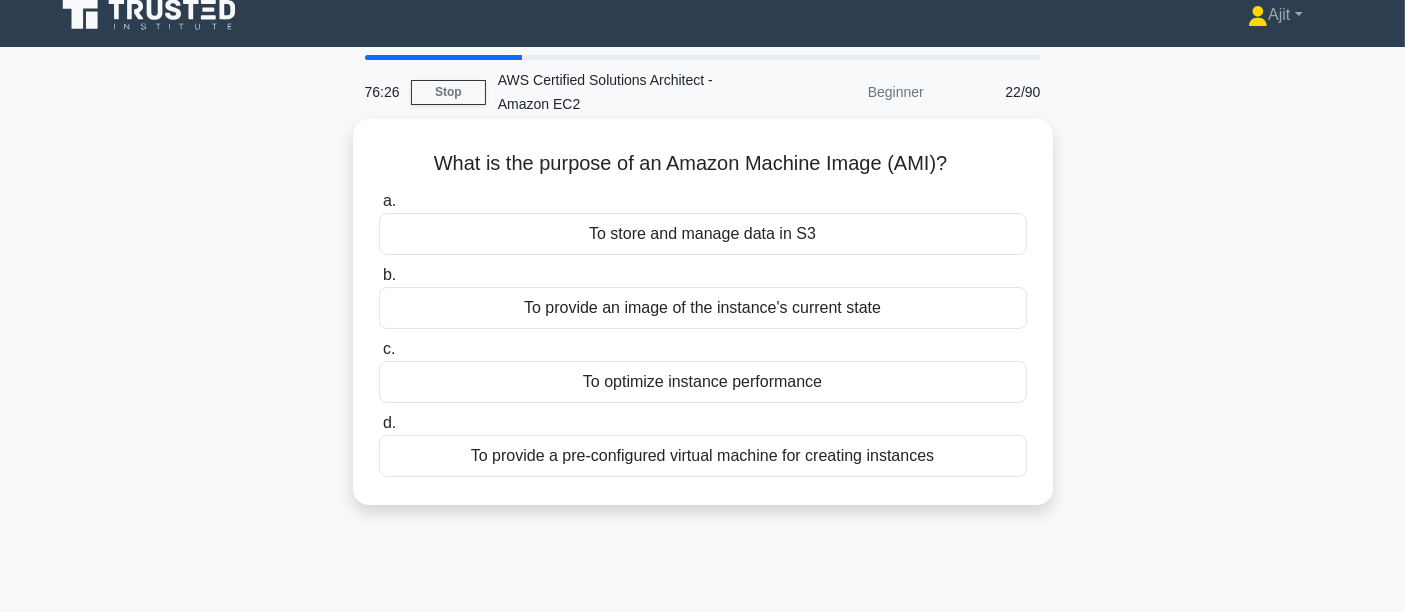 scroll, scrollTop: 0, scrollLeft: 0, axis: both 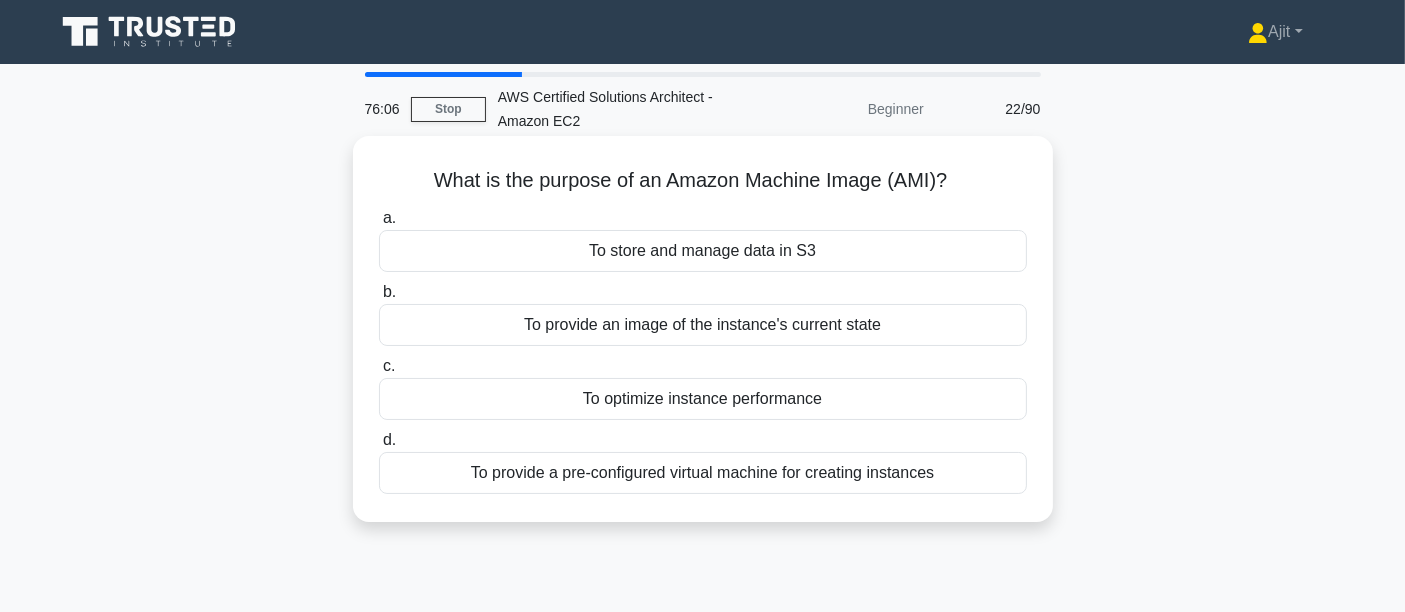 click on "To provide a pre-configured virtual machine for creating instances" at bounding box center [703, 473] 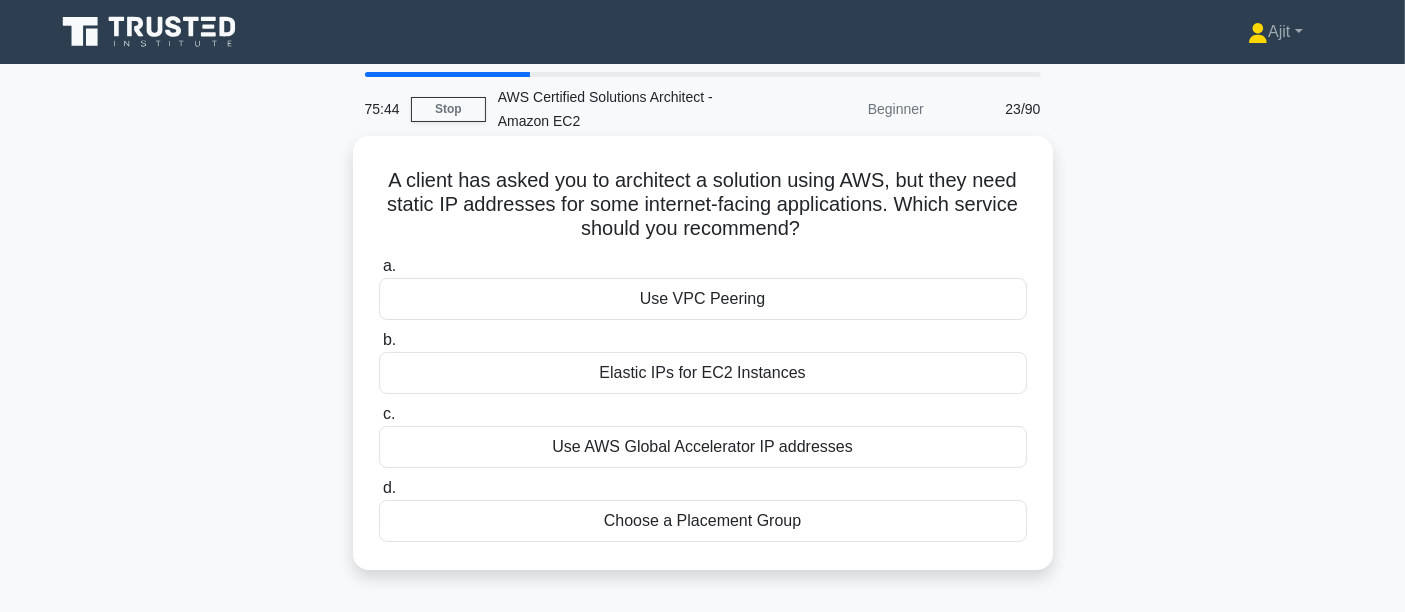 drag, startPoint x: 378, startPoint y: 169, endPoint x: 986, endPoint y: 534, distance: 709.14667 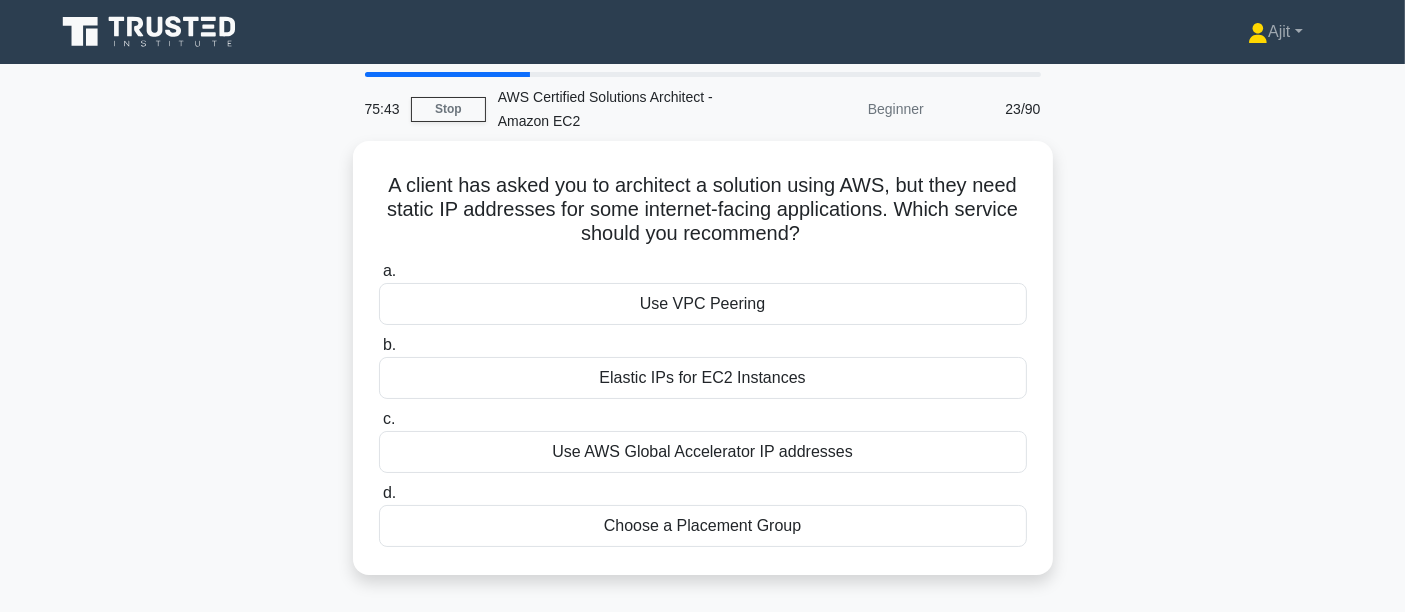 copy on "A client has asked you to architect a solution using AWS, but they need static IP addresses for some internet-facing applications. Which service should you recommend?
.spinner_0XTQ{transform-origin:center;animation:spinner_y6GP .75s linear infinite}@keyframes spinner_y6GP{100%{transform:rotate(360deg)}}
a.
Use VPC Peering
b.
Elastic IPs for EC2 Instances
c.
Use AWS Global Accelerator IP addresses
d.
Choose a Placement Group" 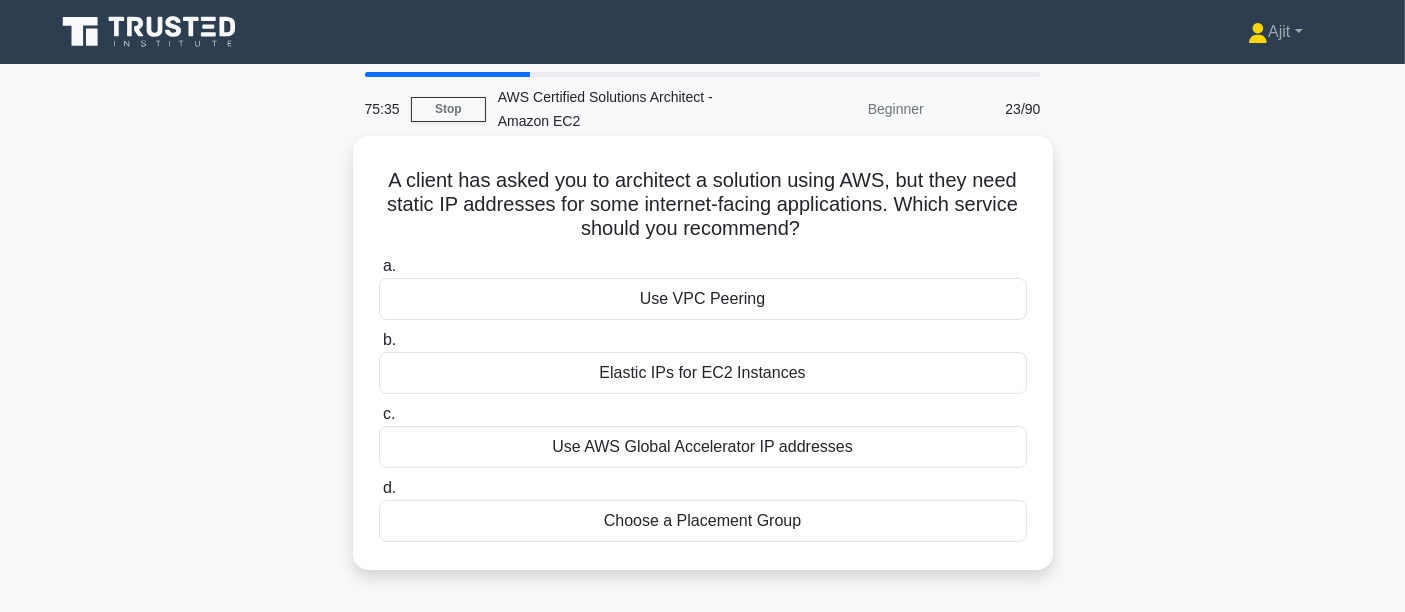 click on "Elastic IPs for EC2 Instances" at bounding box center [703, 373] 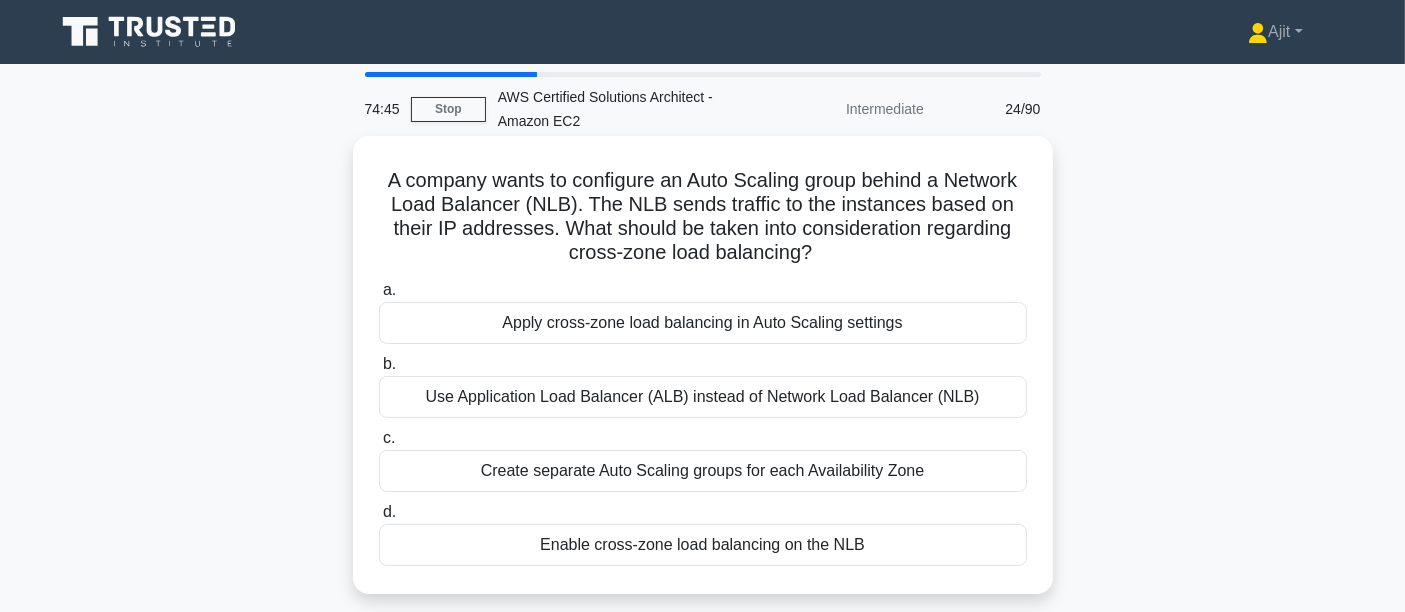 scroll, scrollTop: 111, scrollLeft: 0, axis: vertical 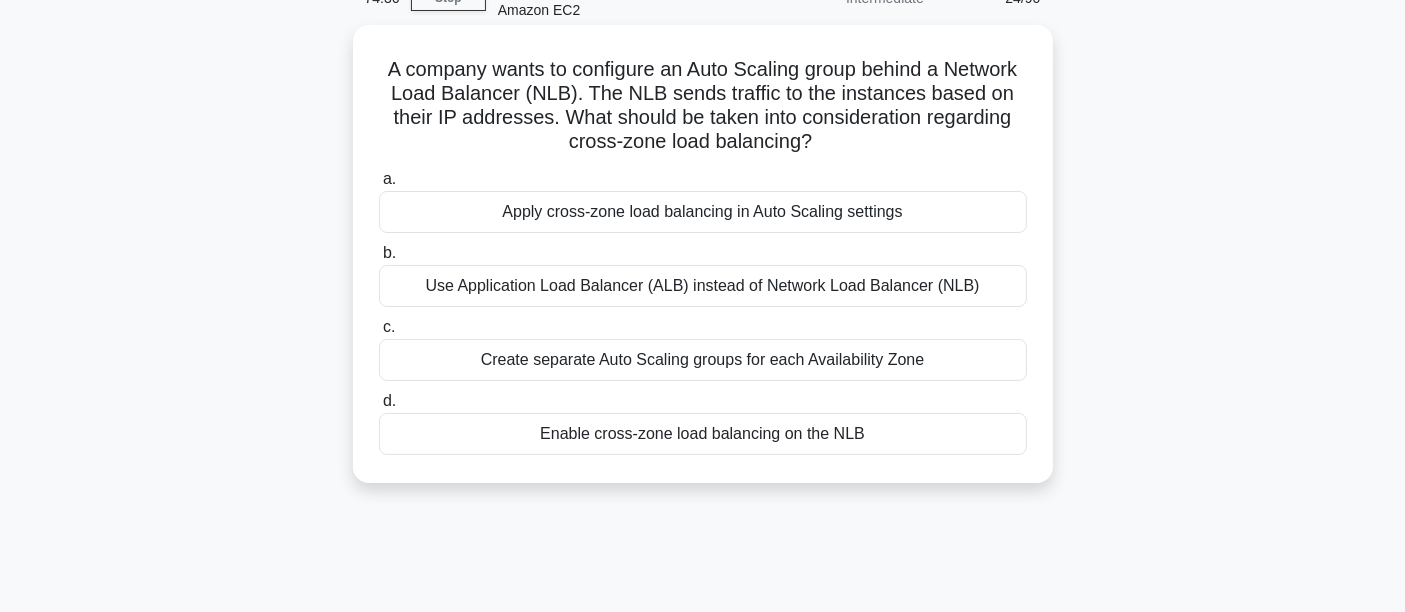 click on "Enable cross-zone load balancing on the NLB" at bounding box center [703, 434] 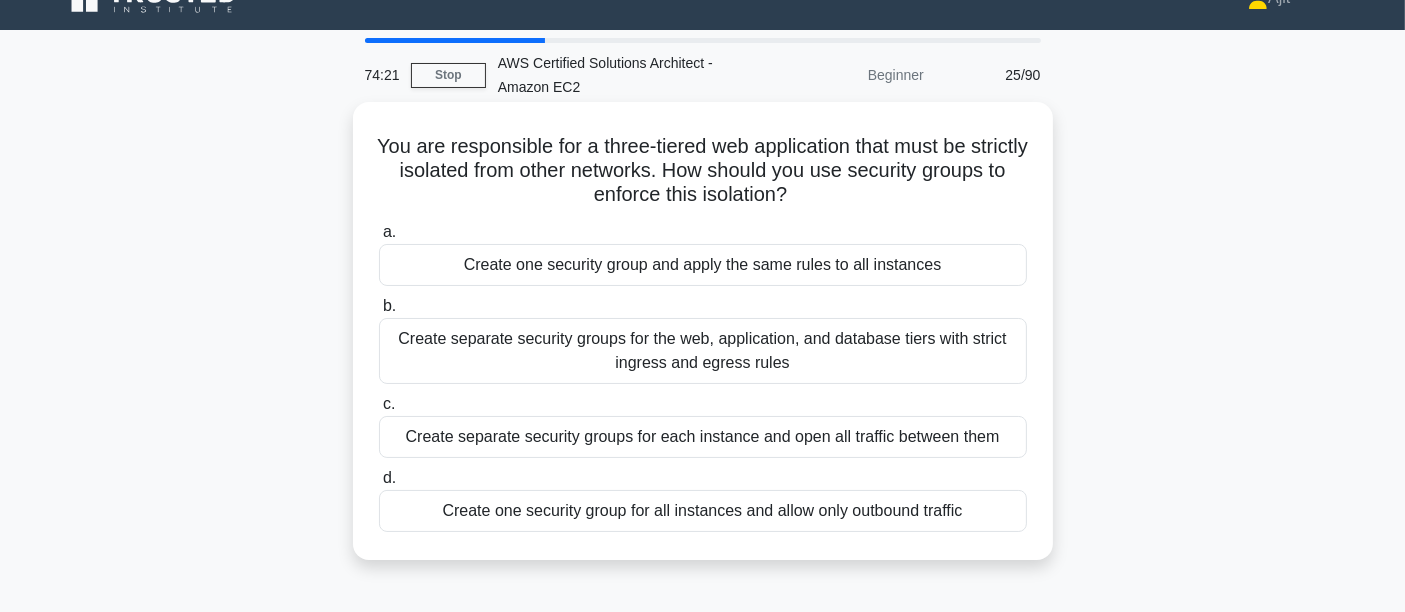 scroll, scrollTop: 0, scrollLeft: 0, axis: both 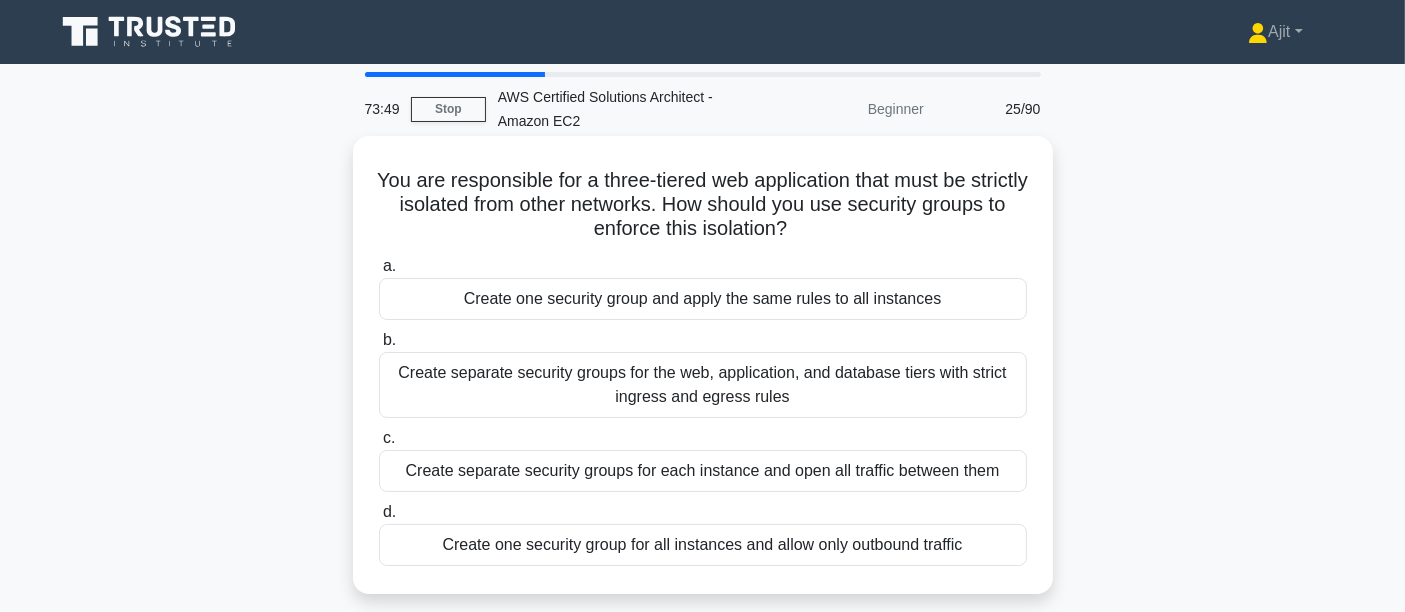 click on "Create separate security groups for the web, application, and database tiers with strict ingress and egress rules" at bounding box center [703, 385] 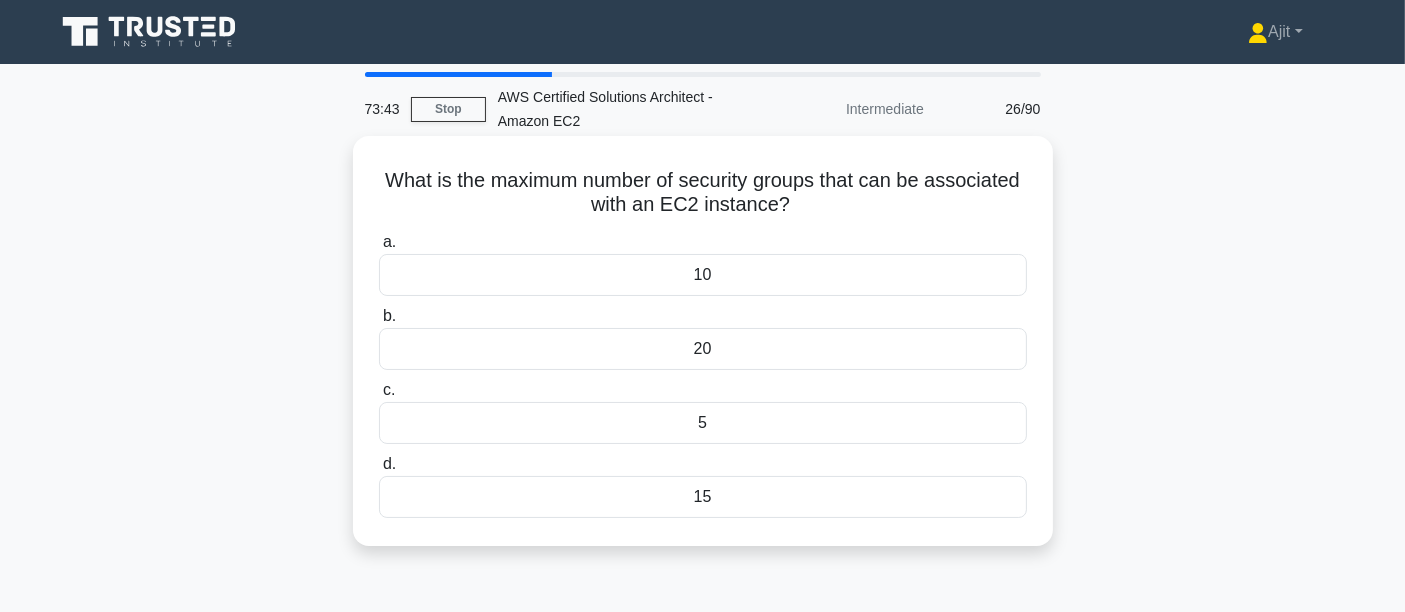 drag, startPoint x: 375, startPoint y: 181, endPoint x: 938, endPoint y: 275, distance: 570.79333 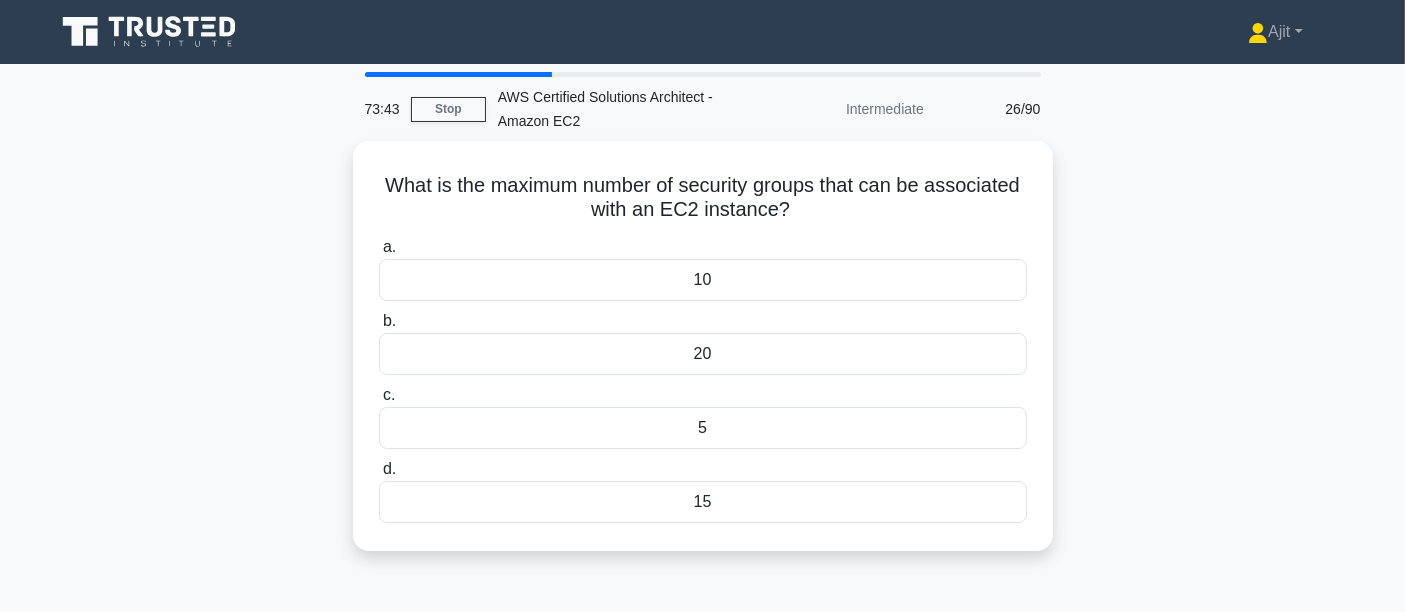 copy on "What is the maximum number of security groups that can be associated with an EC2 instance?
.spinner_0XTQ{transform-origin:center;animation:spinner_y6GP .75s linear infinite}@keyframes spinner_y6GP{100%{transform:rotate(360deg)}}
a.
10" 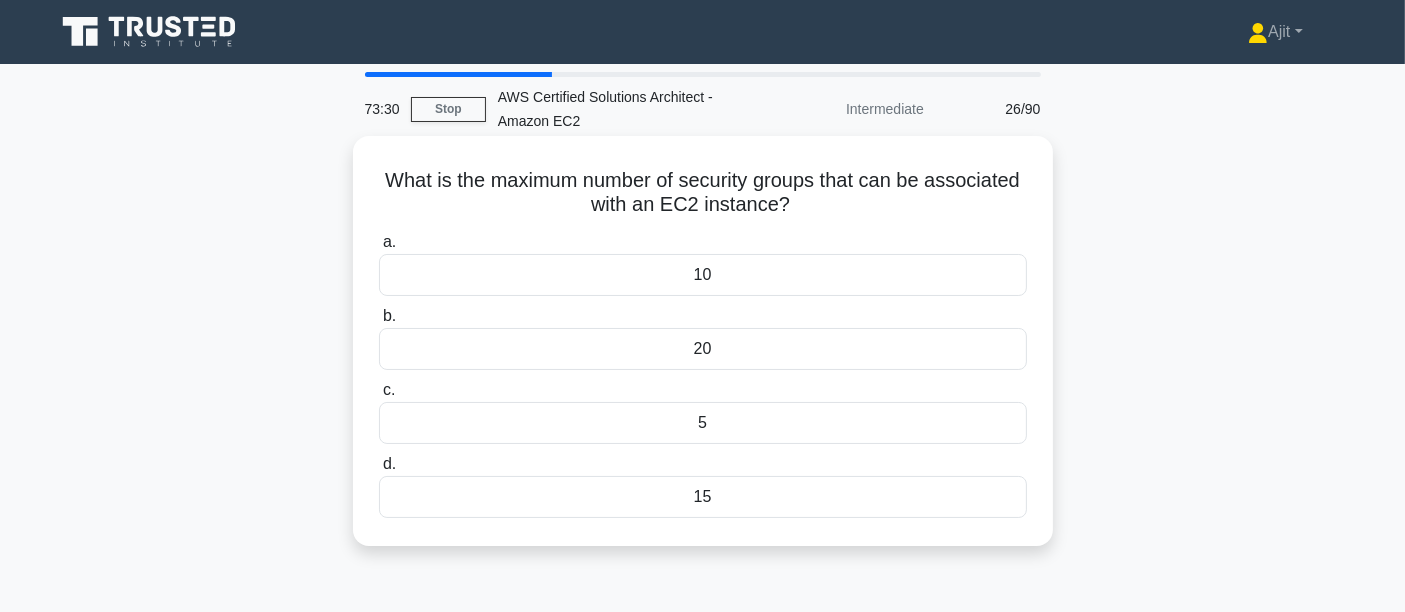 click on "5" at bounding box center (703, 423) 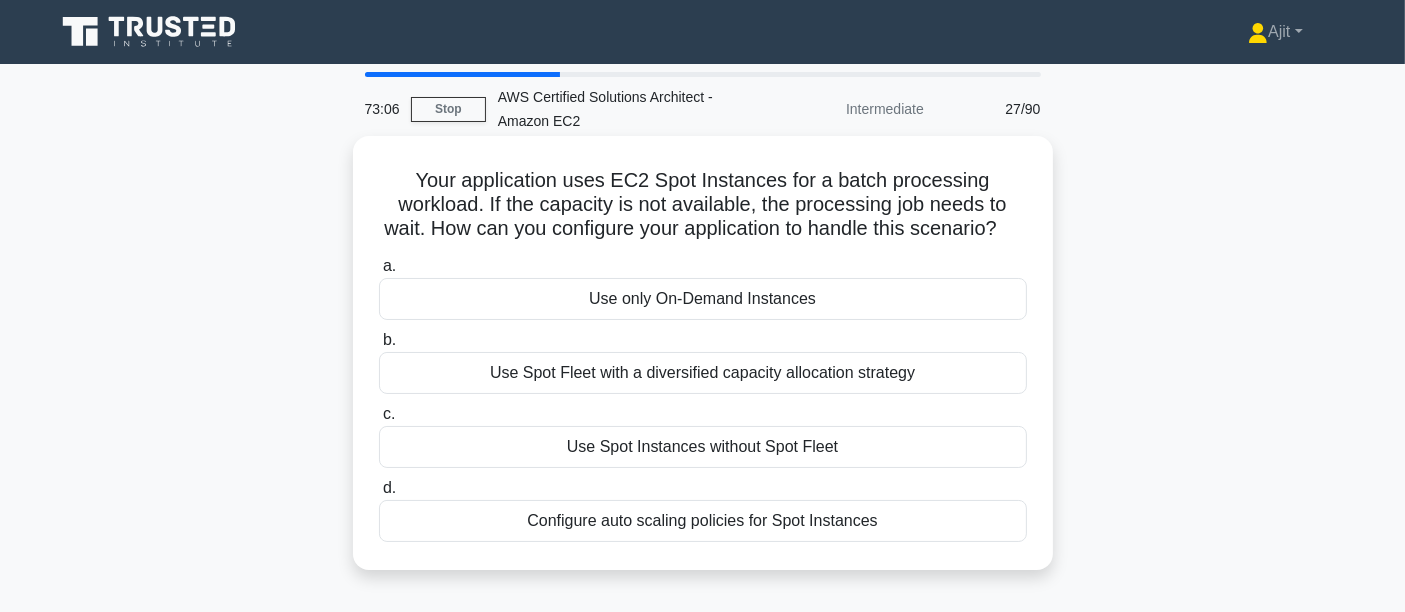 click on "Use Spot Fleet with a diversified capacity allocation strategy" at bounding box center [703, 373] 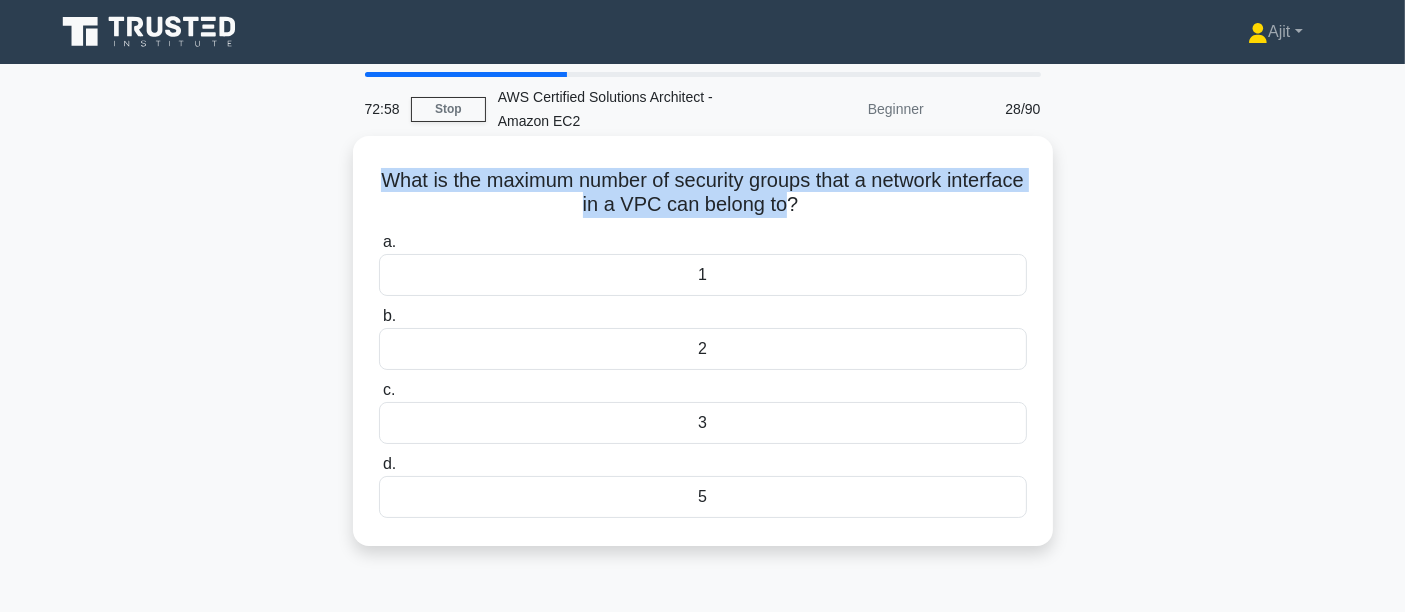 drag, startPoint x: 420, startPoint y: 164, endPoint x: 832, endPoint y: 207, distance: 414.23785 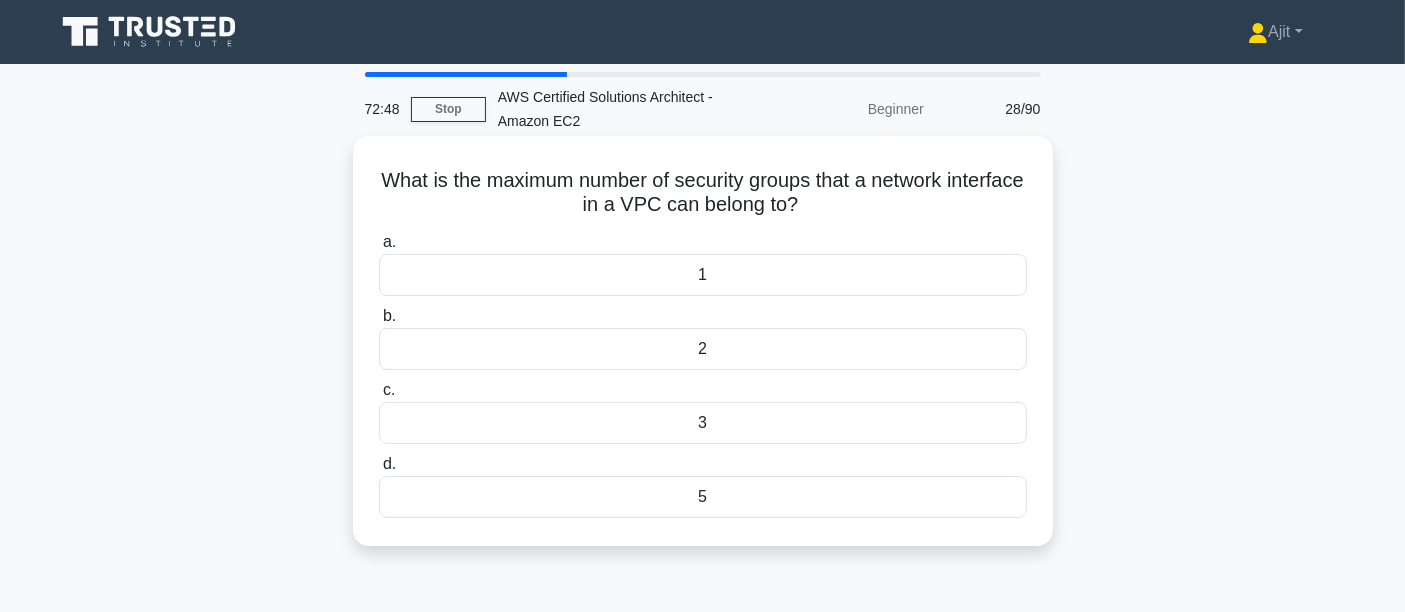 click on "5" at bounding box center (703, 497) 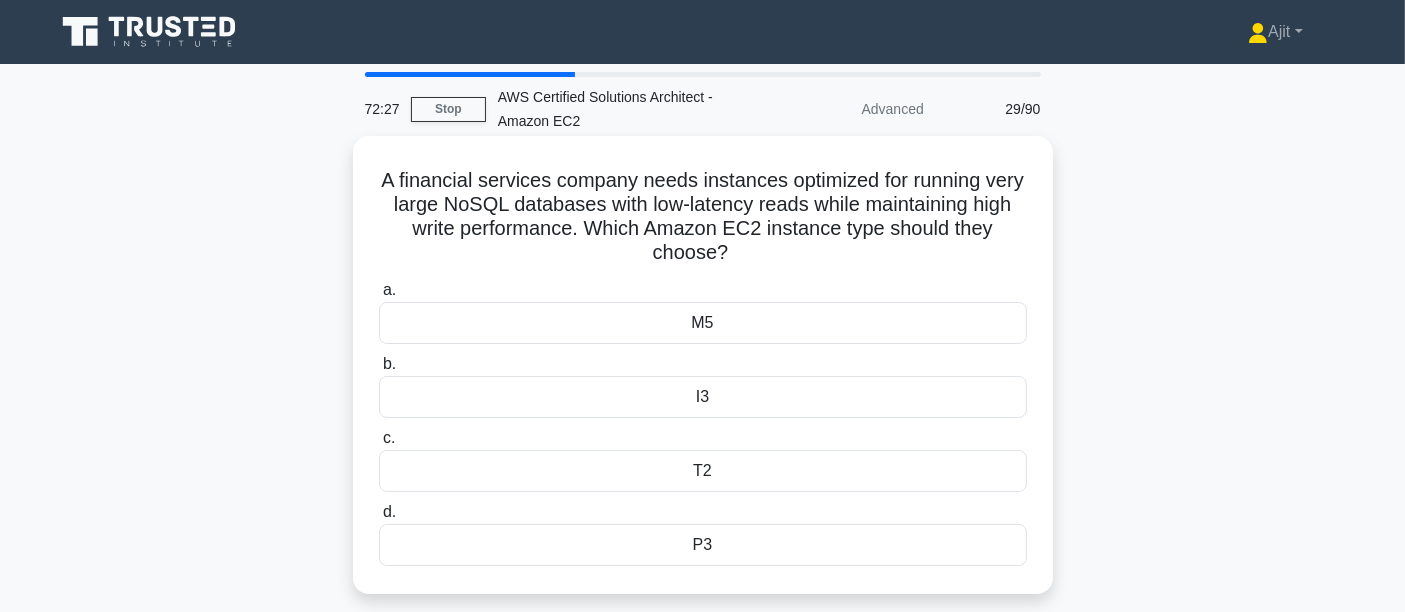 click on "I3" at bounding box center [703, 397] 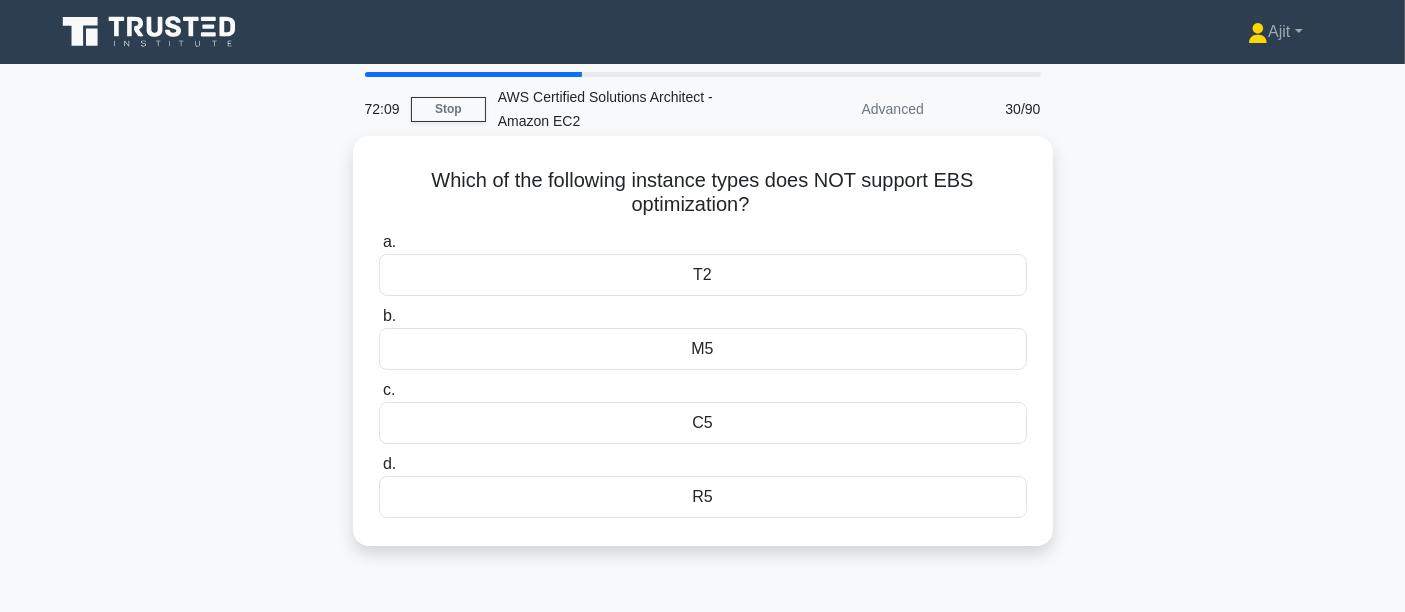 drag, startPoint x: 406, startPoint y: 168, endPoint x: 957, endPoint y: 502, distance: 644.3268 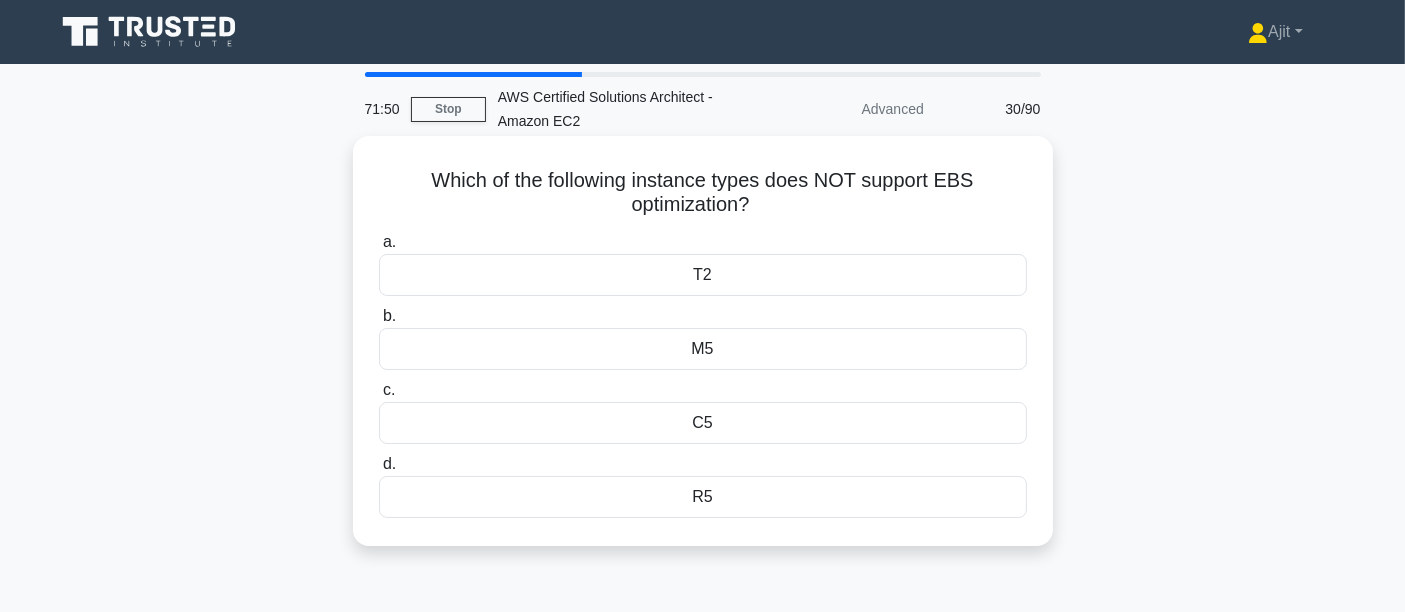 click on "T2" at bounding box center [703, 275] 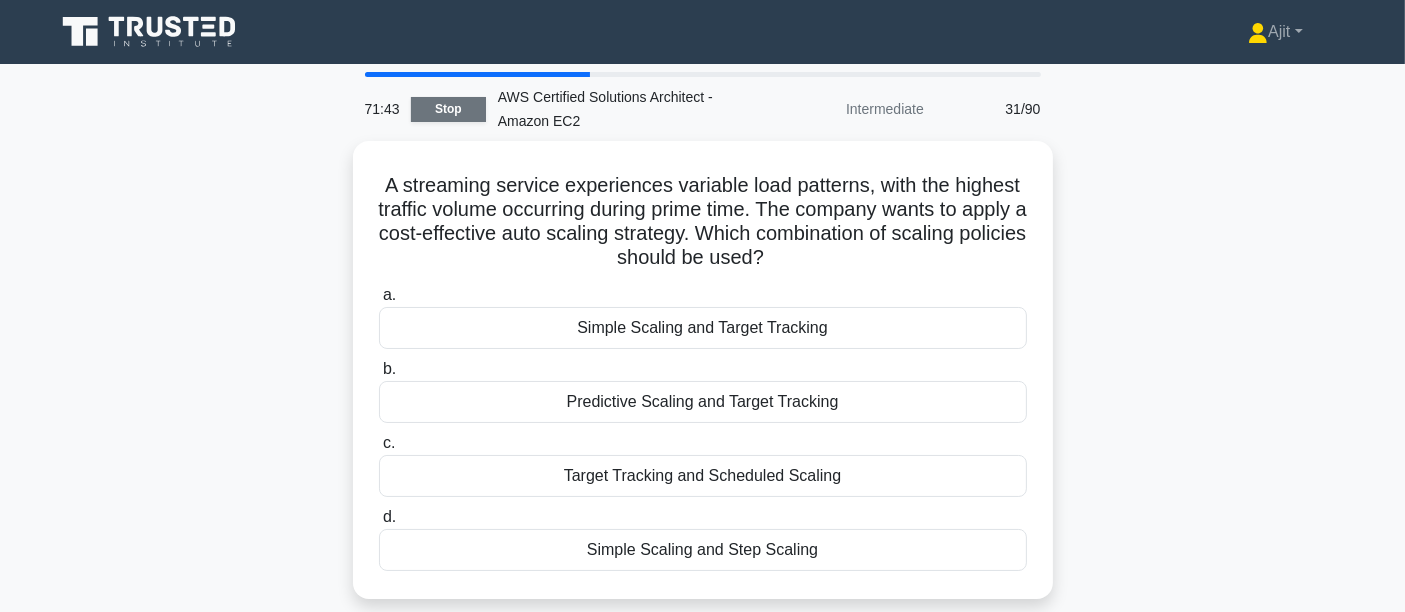 click on "Stop" at bounding box center [448, 109] 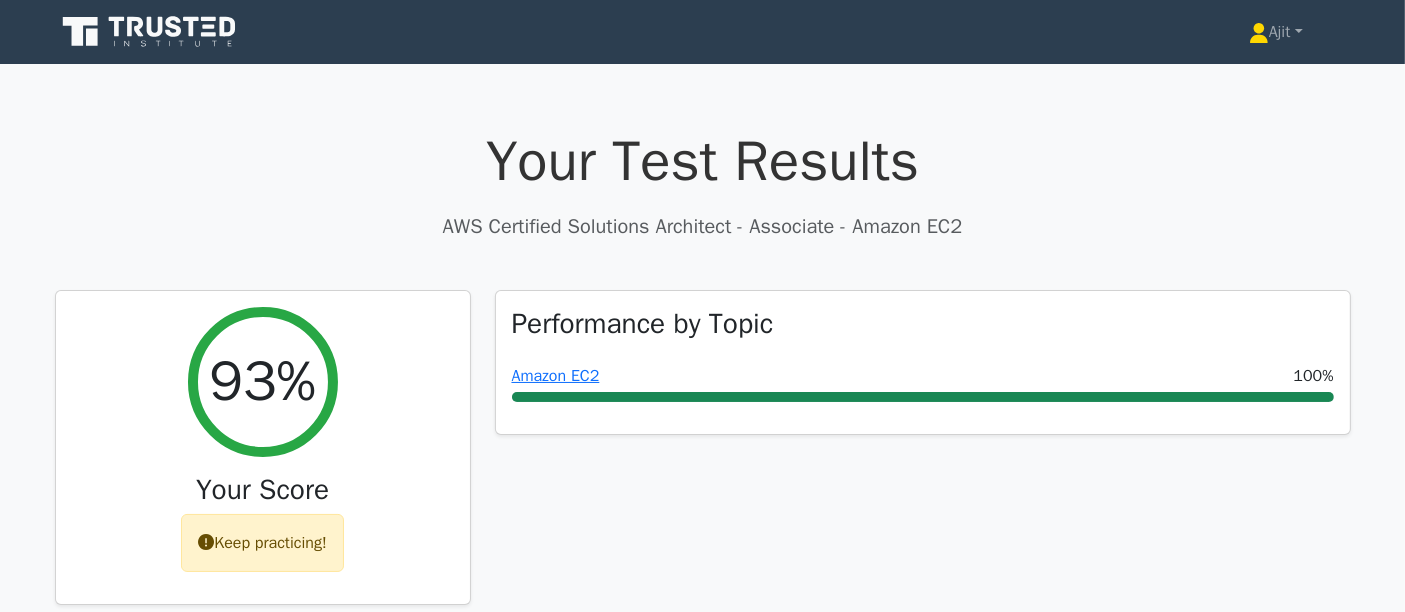 scroll, scrollTop: 120, scrollLeft: 0, axis: vertical 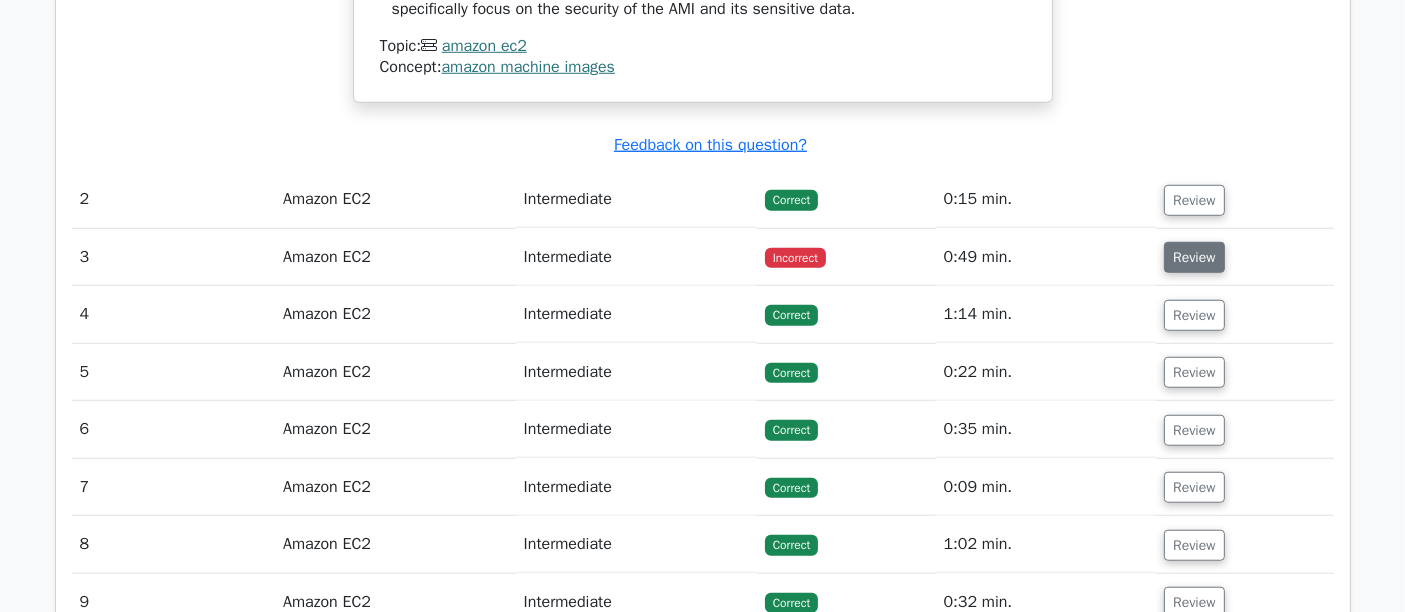 click on "Review" at bounding box center (1194, 257) 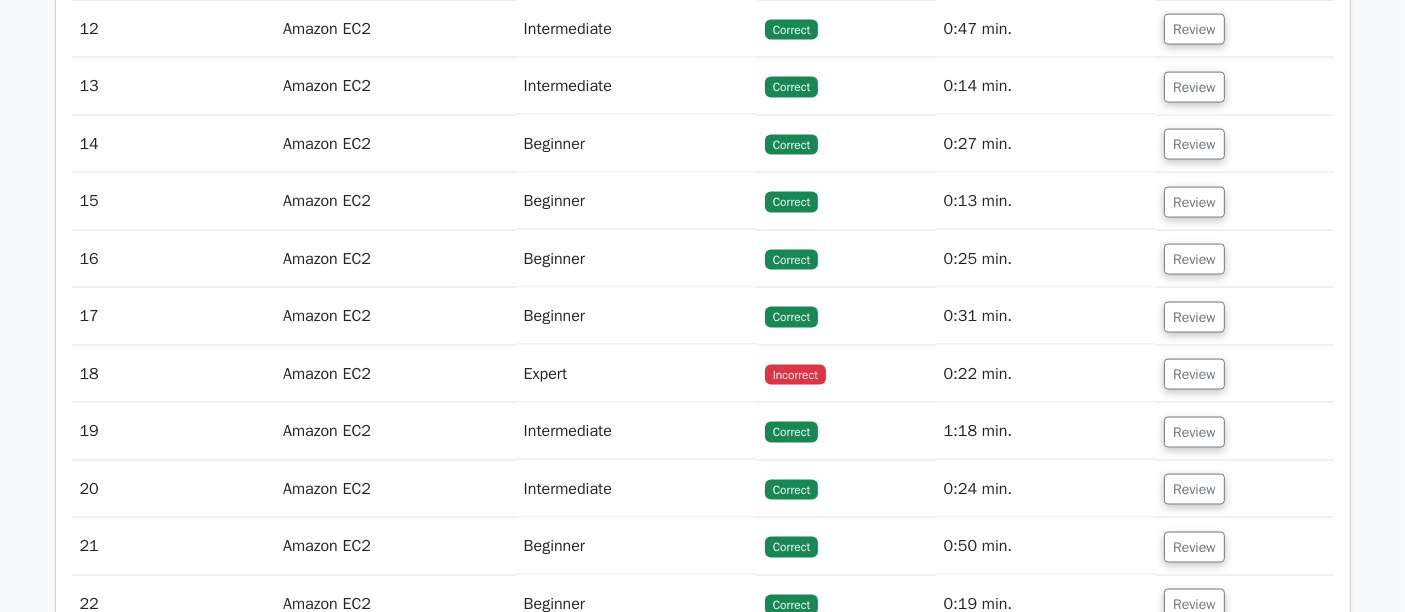 scroll, scrollTop: 3111, scrollLeft: 0, axis: vertical 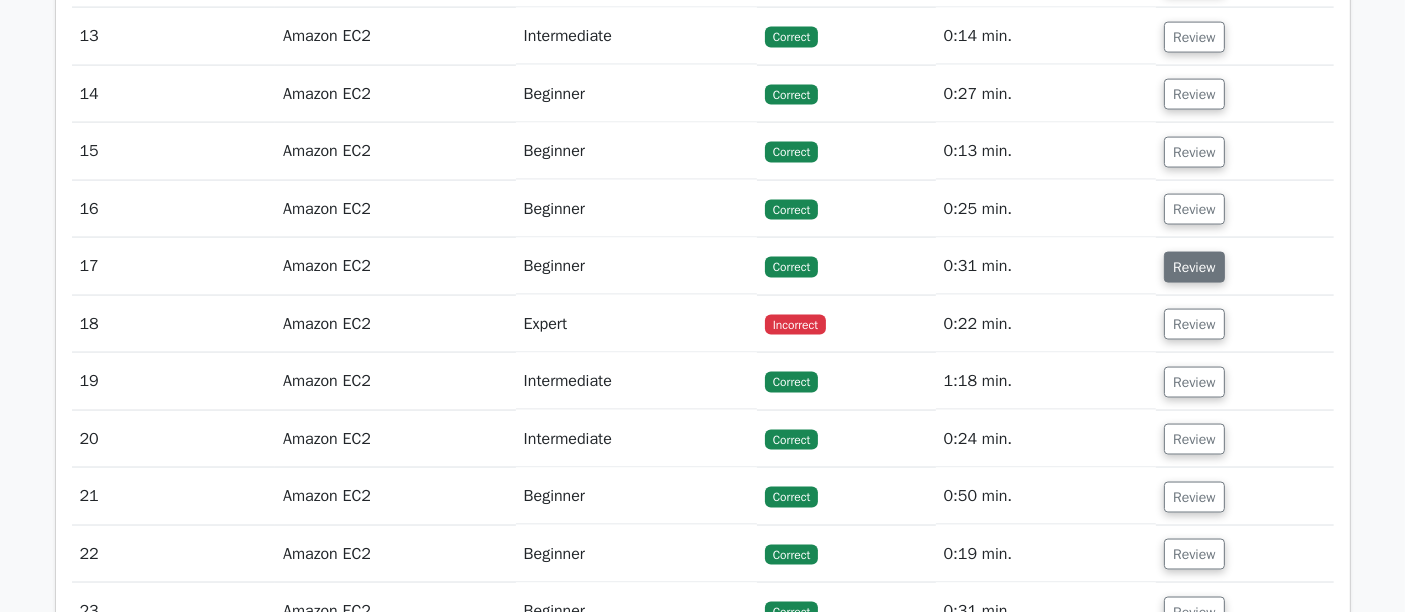 click on "Review" at bounding box center [1194, 267] 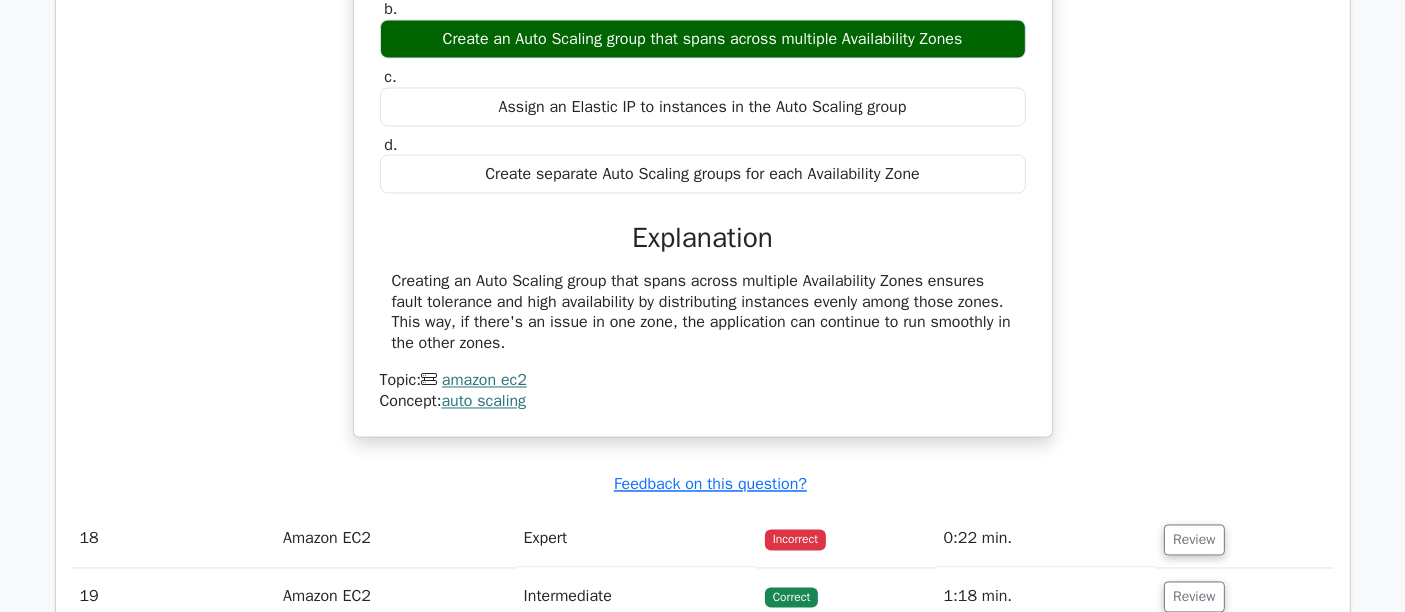 scroll, scrollTop: 3666, scrollLeft: 0, axis: vertical 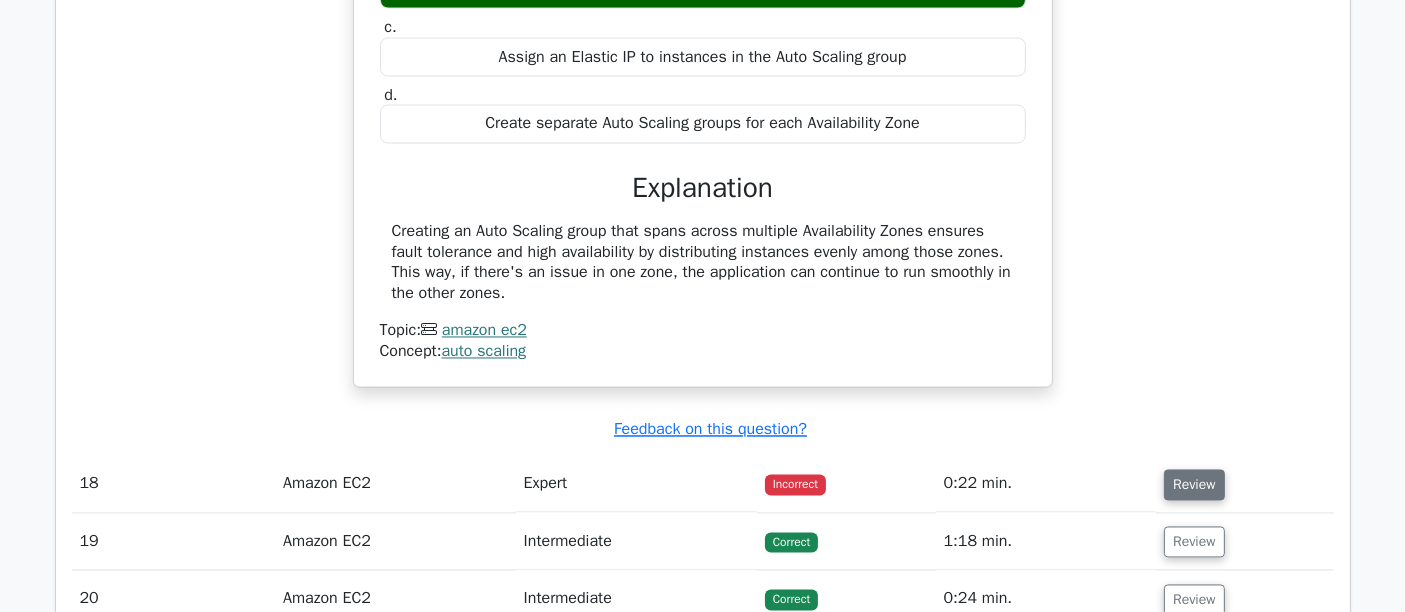 click on "Review" at bounding box center (1194, 485) 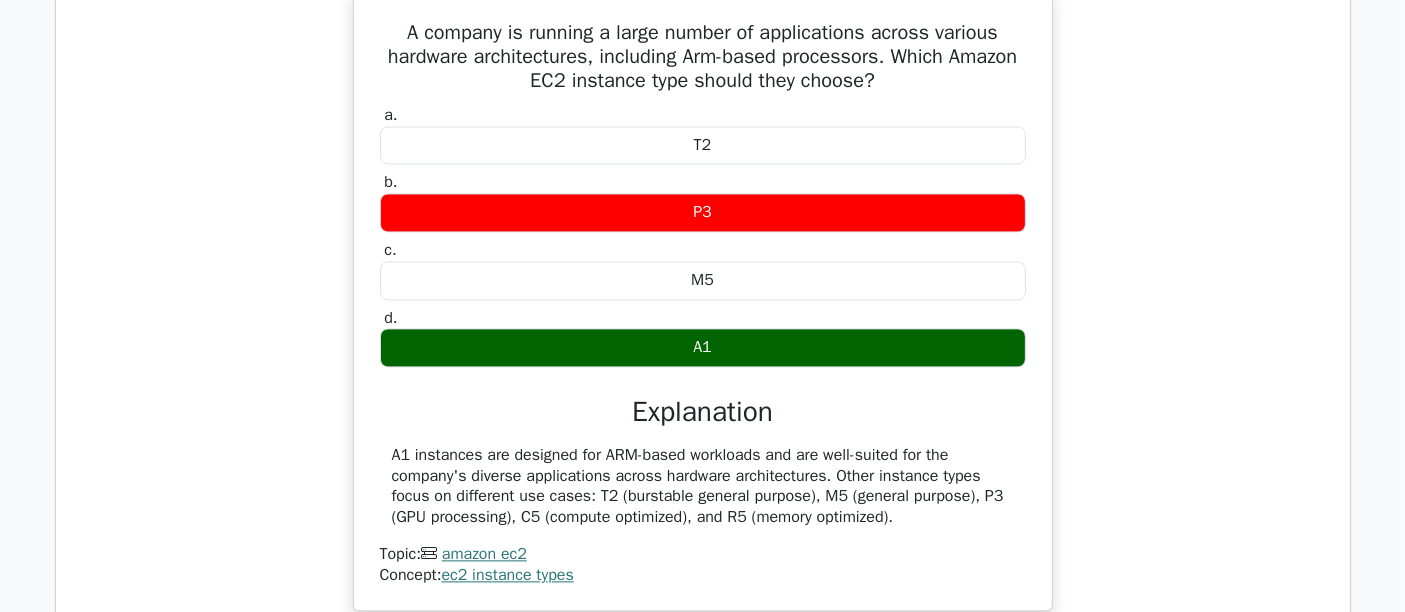 scroll, scrollTop: 4222, scrollLeft: 0, axis: vertical 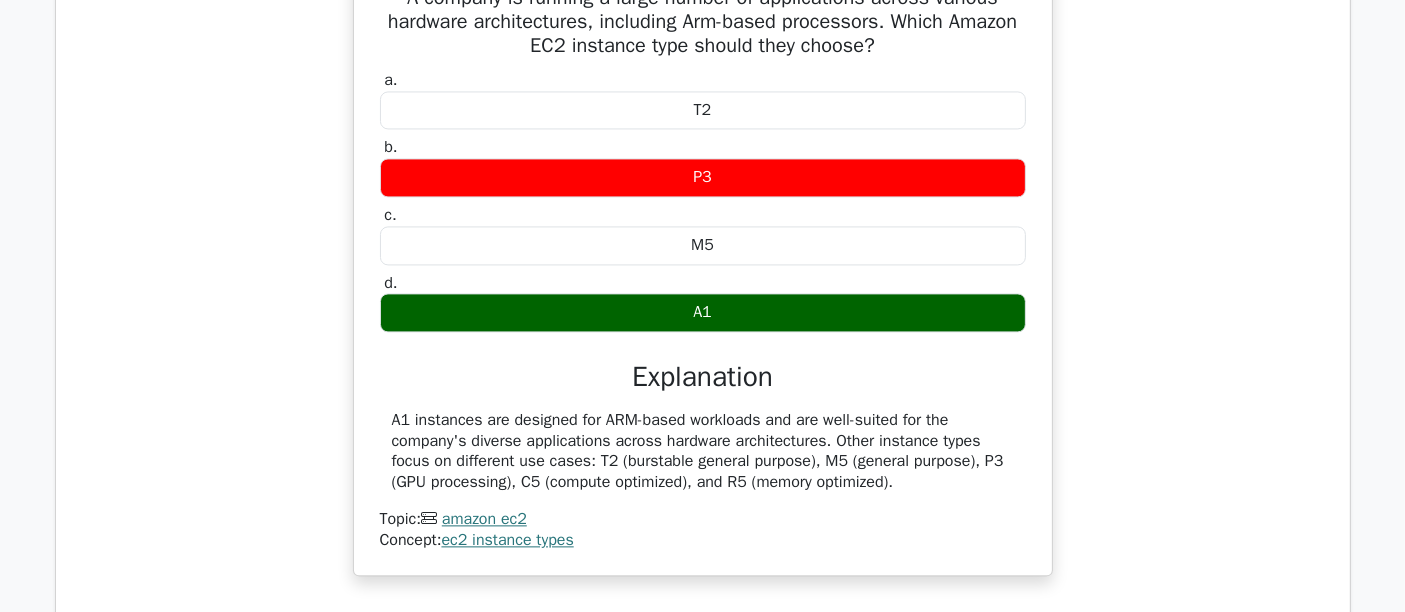 click on "A1" at bounding box center (703, 312) 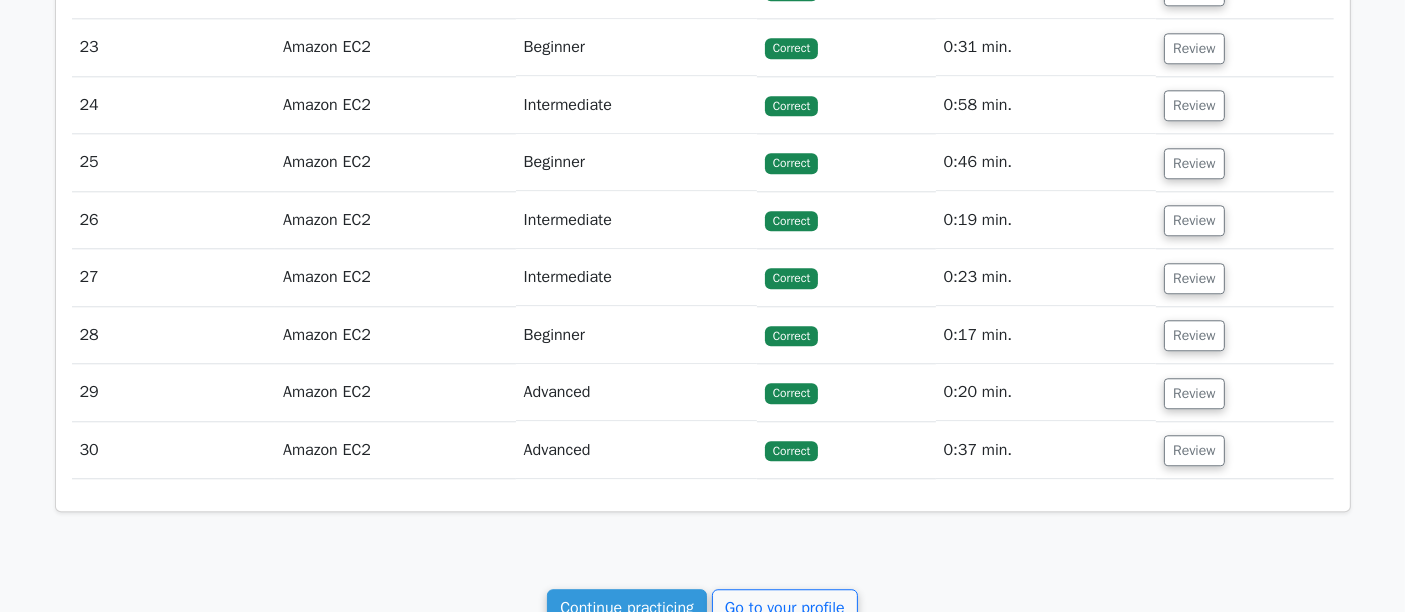 scroll, scrollTop: 5111, scrollLeft: 0, axis: vertical 